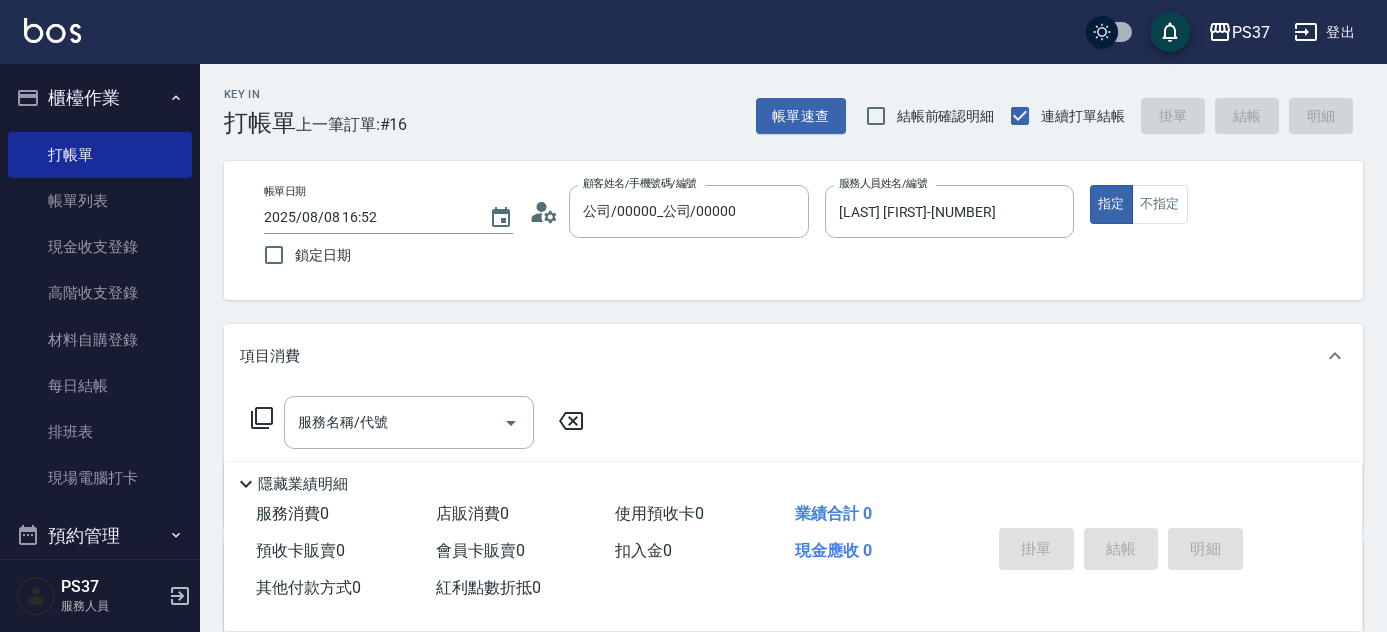 scroll, scrollTop: 90, scrollLeft: 0, axis: vertical 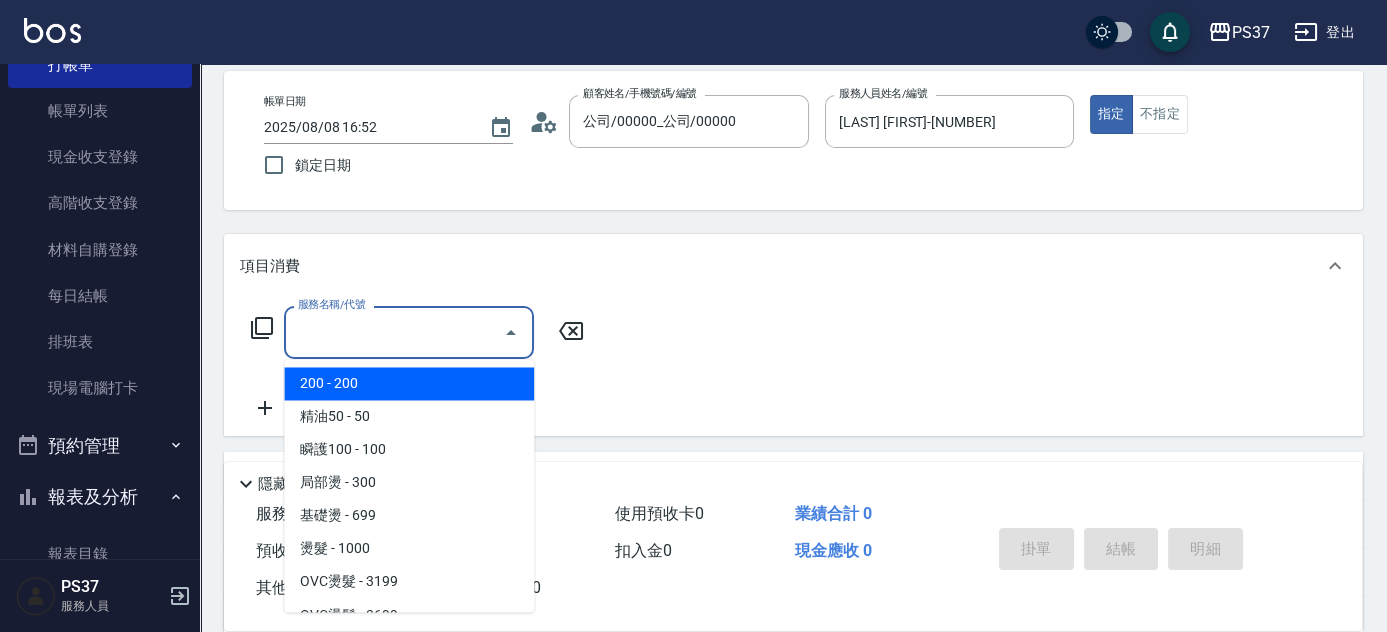 click on "服務名稱/代號" at bounding box center [394, 332] 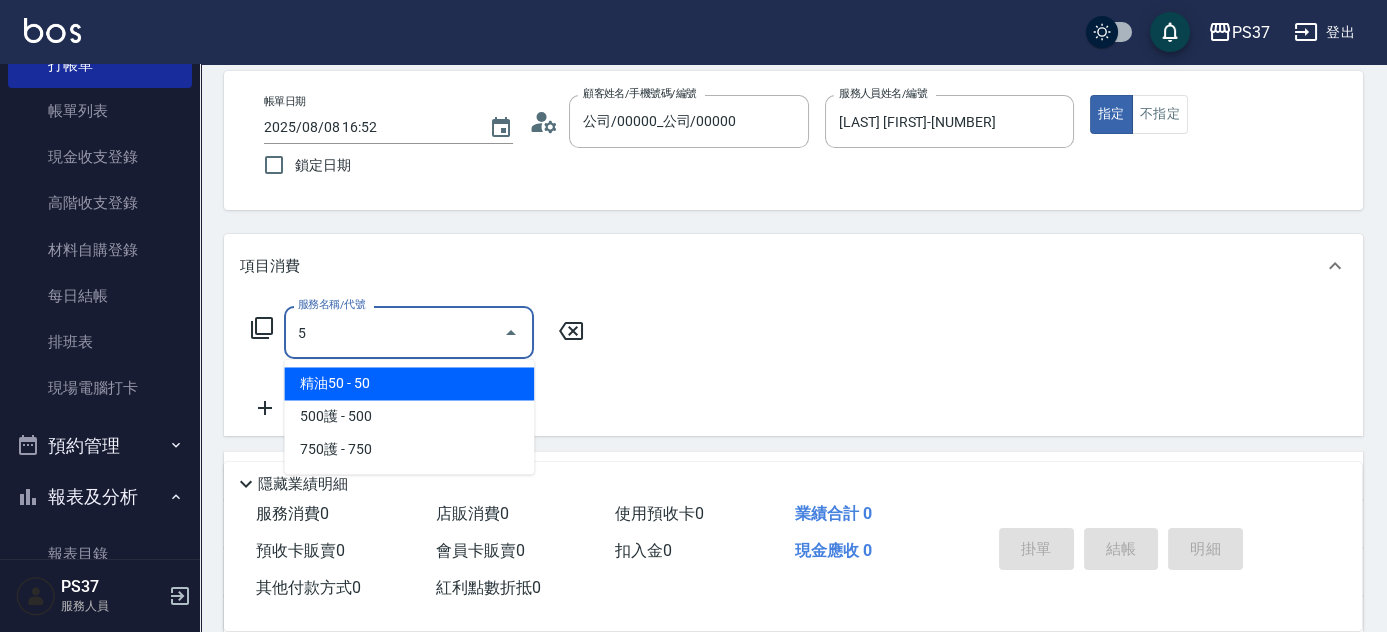 scroll, scrollTop: 0, scrollLeft: 0, axis: both 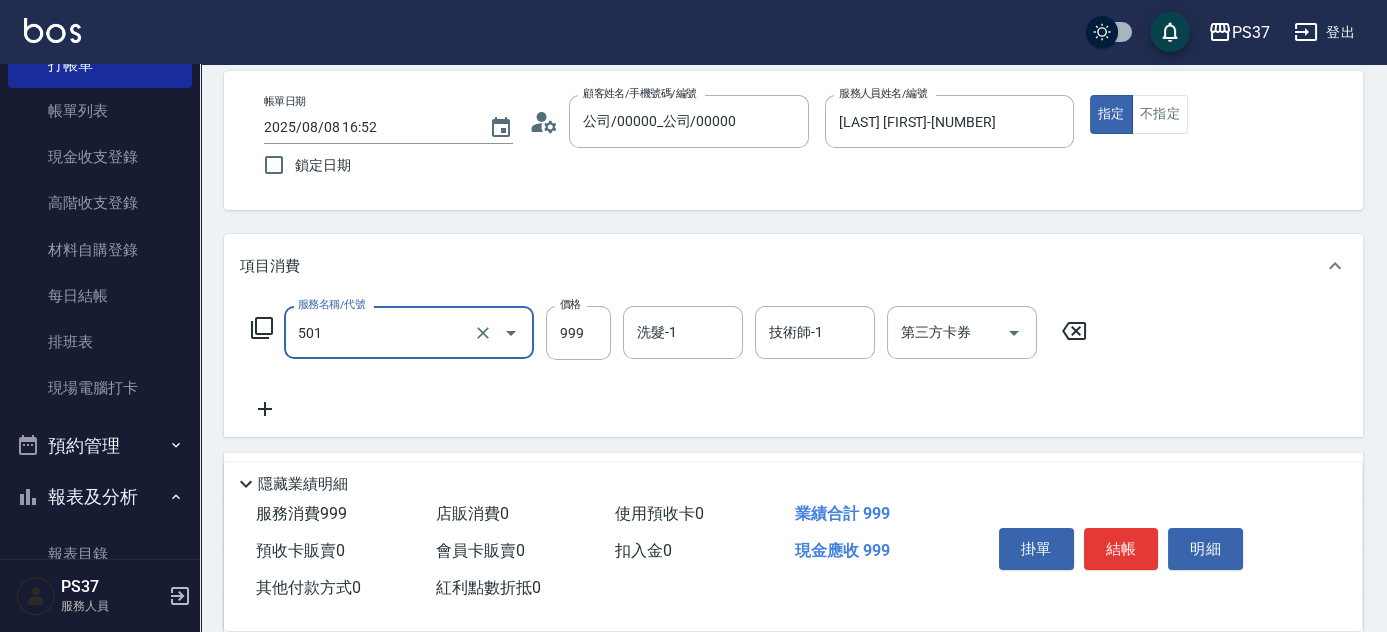 type on "染髮(501)" 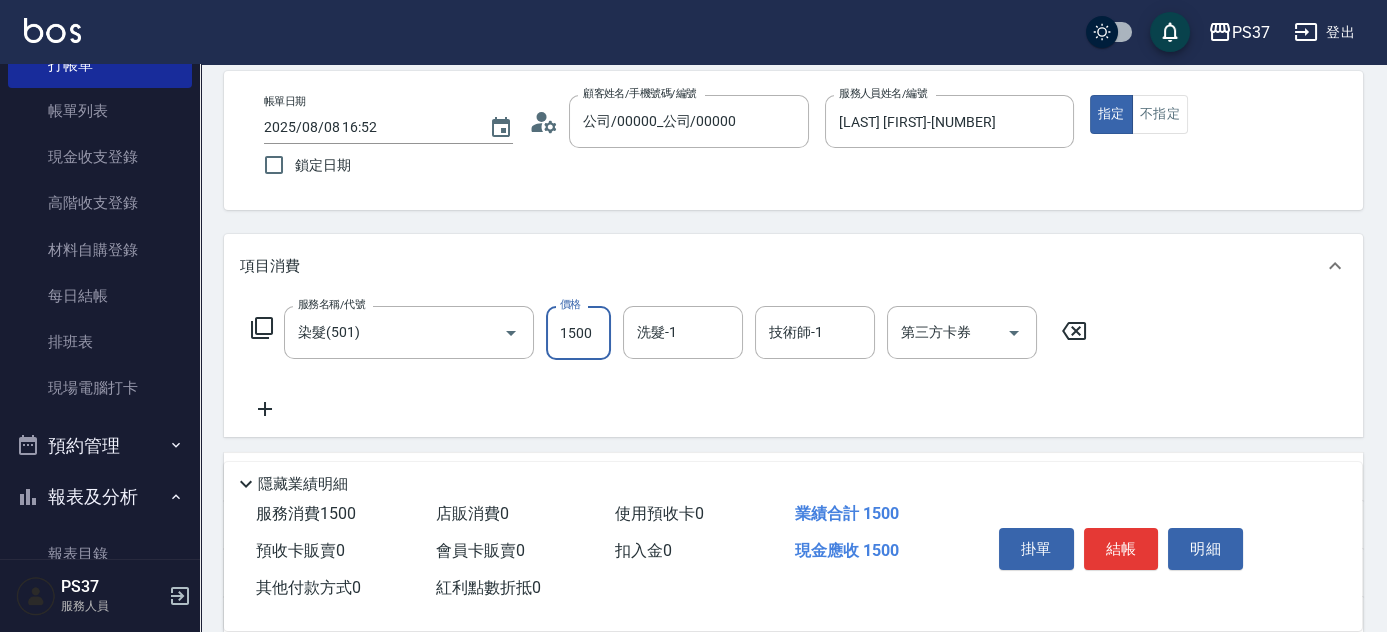 type on "1500" 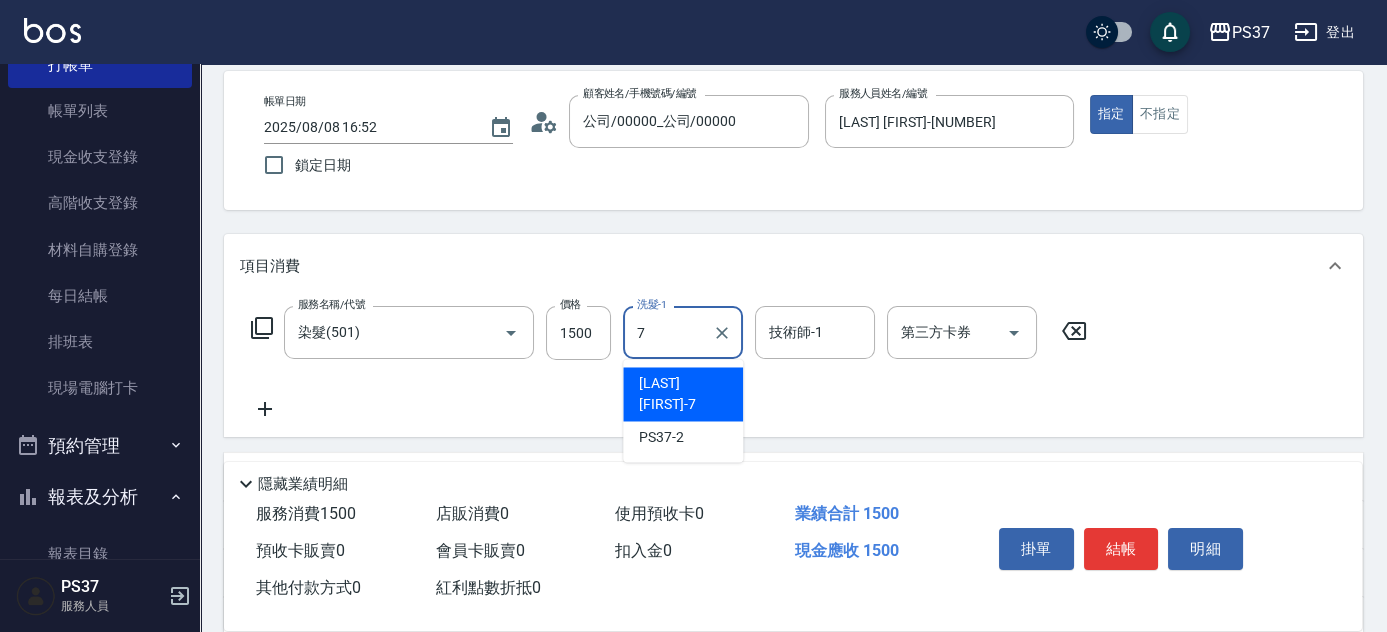 type on "[LAST] [FIRST]-[NUMBER]" 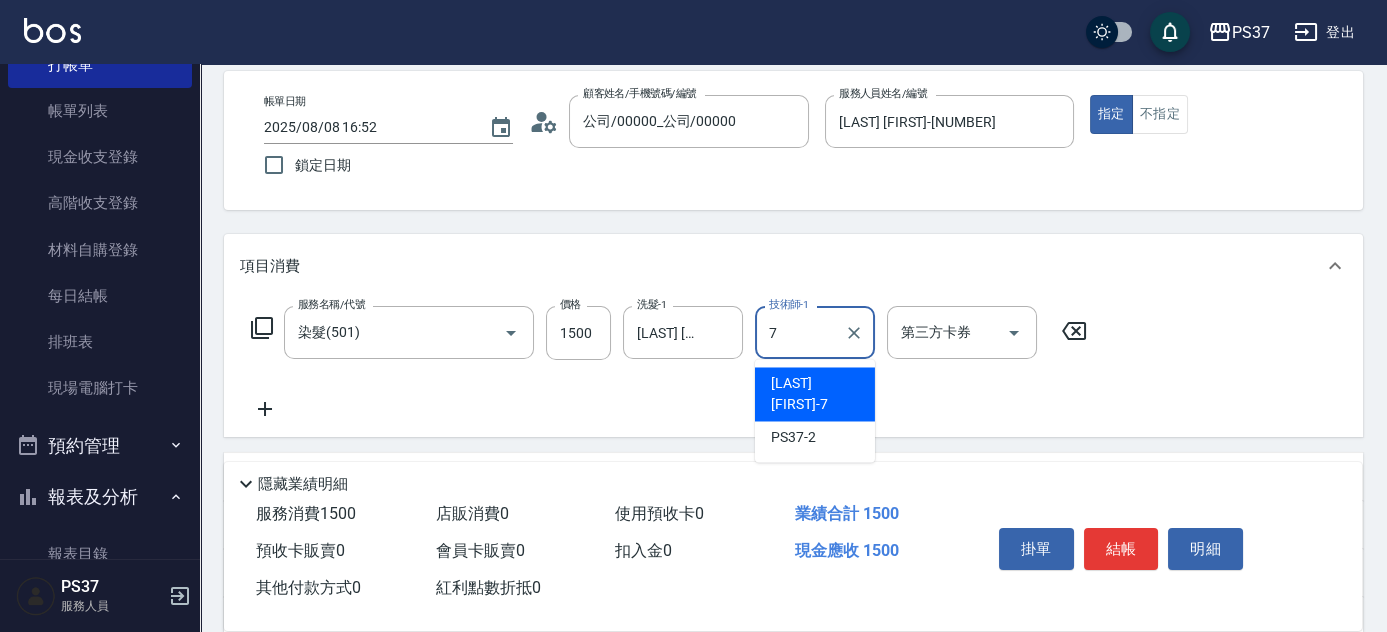 type on "[LAST] [FIRST]-[NUMBER]" 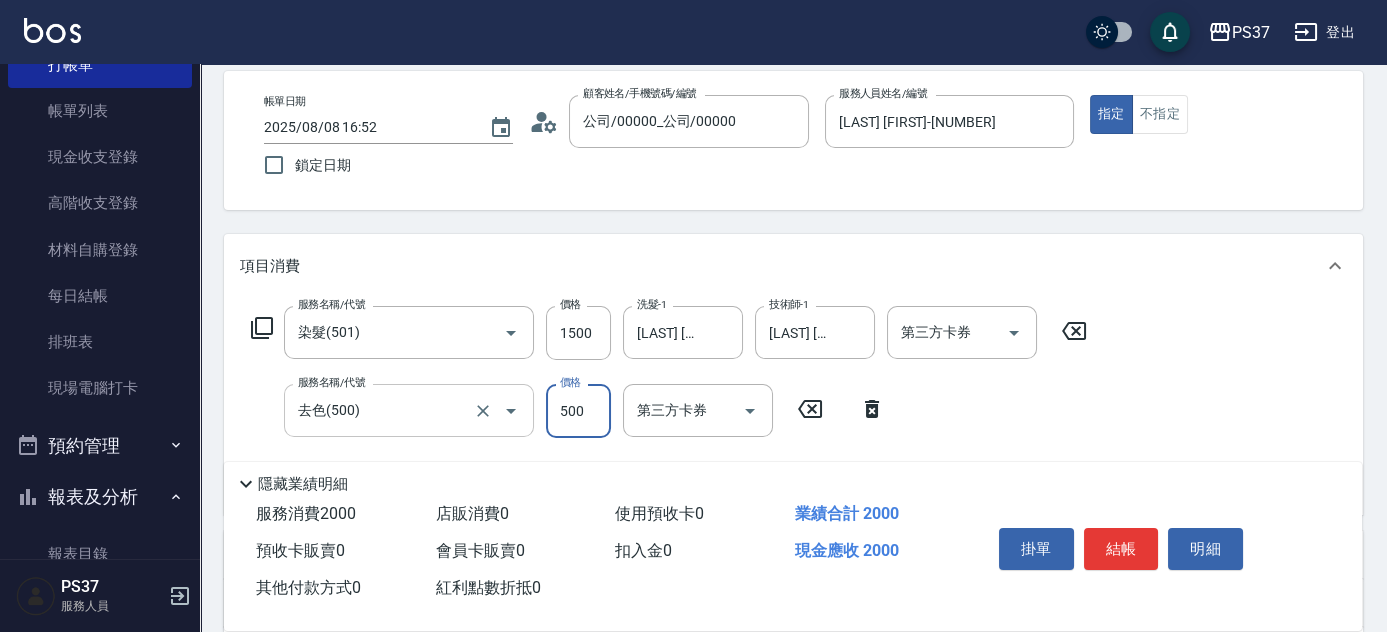 click 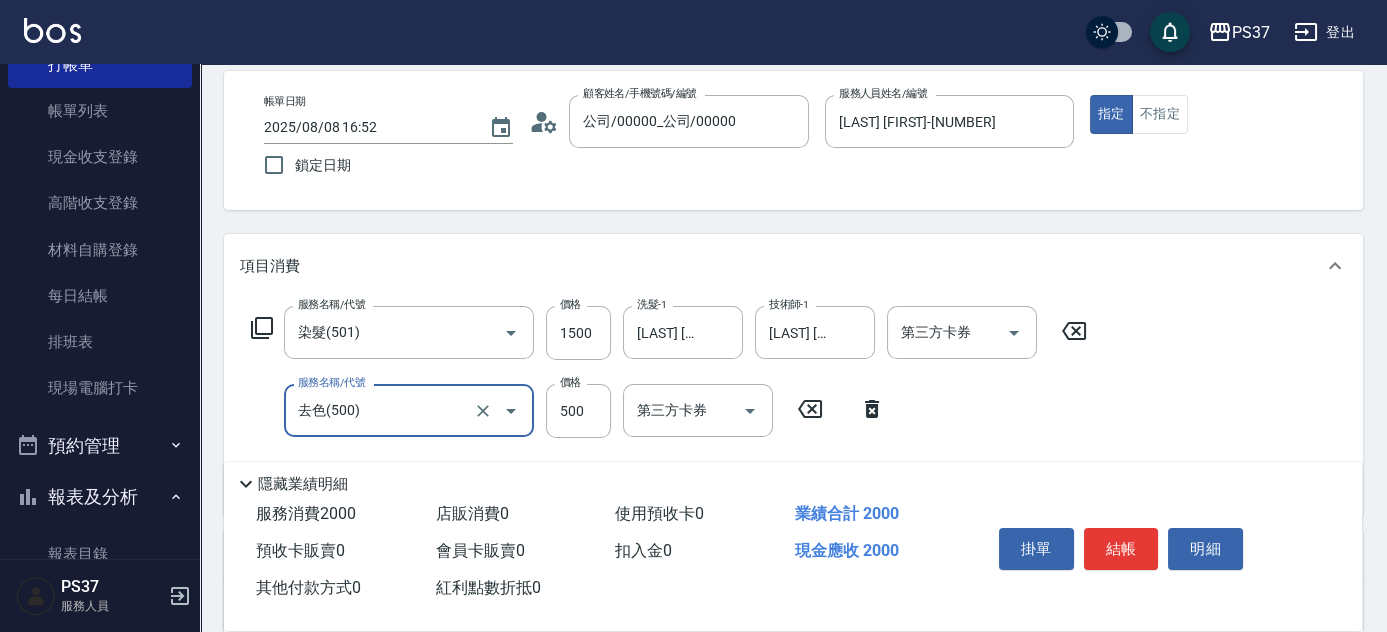 click on "去色(500)" at bounding box center [381, 410] 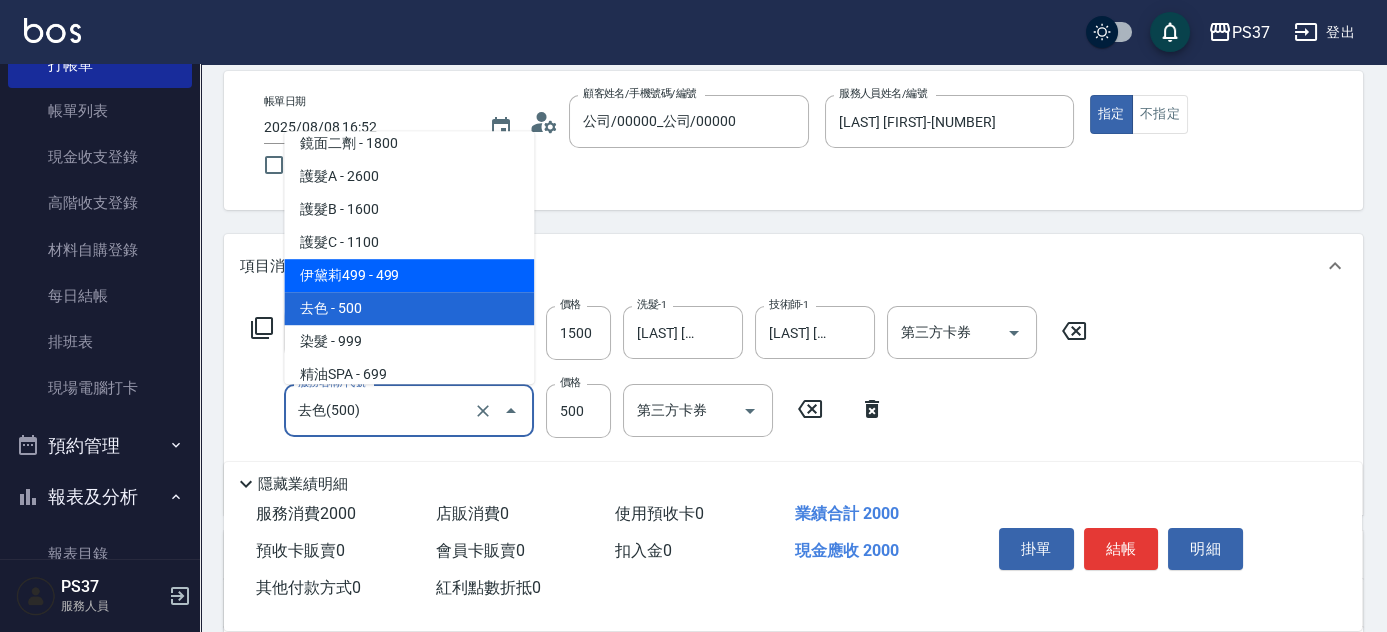 scroll, scrollTop: 1000, scrollLeft: 0, axis: vertical 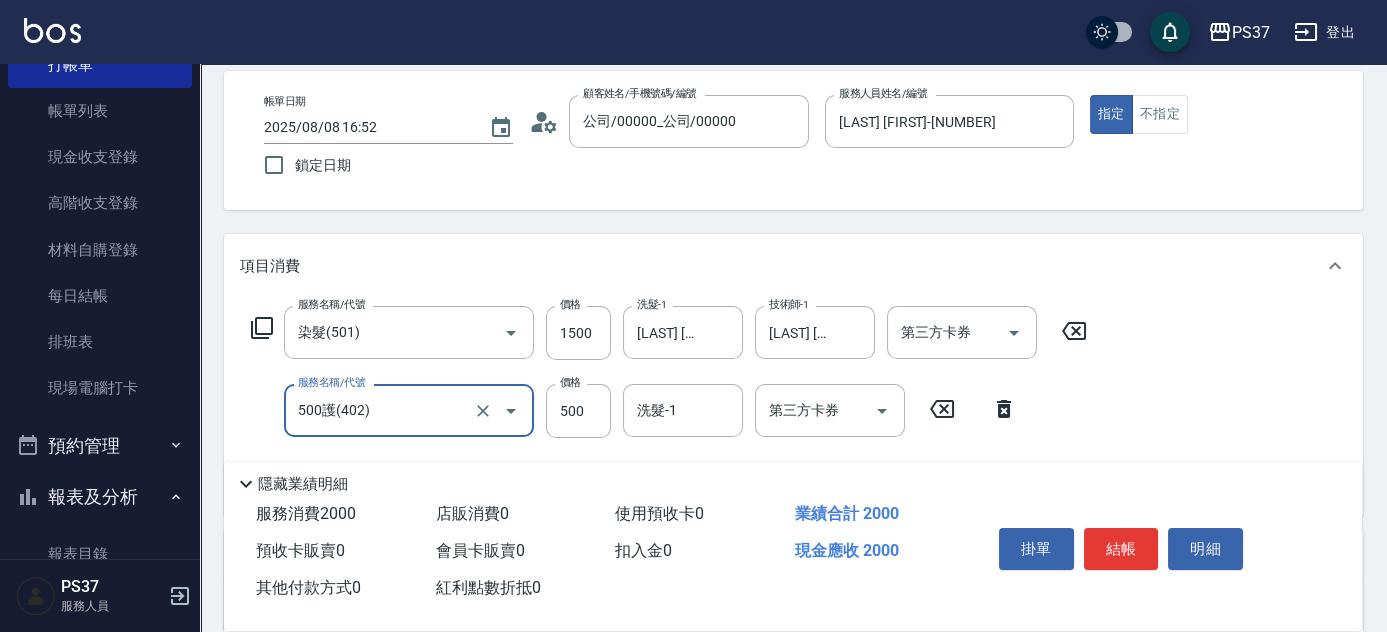 type on "500護(402)" 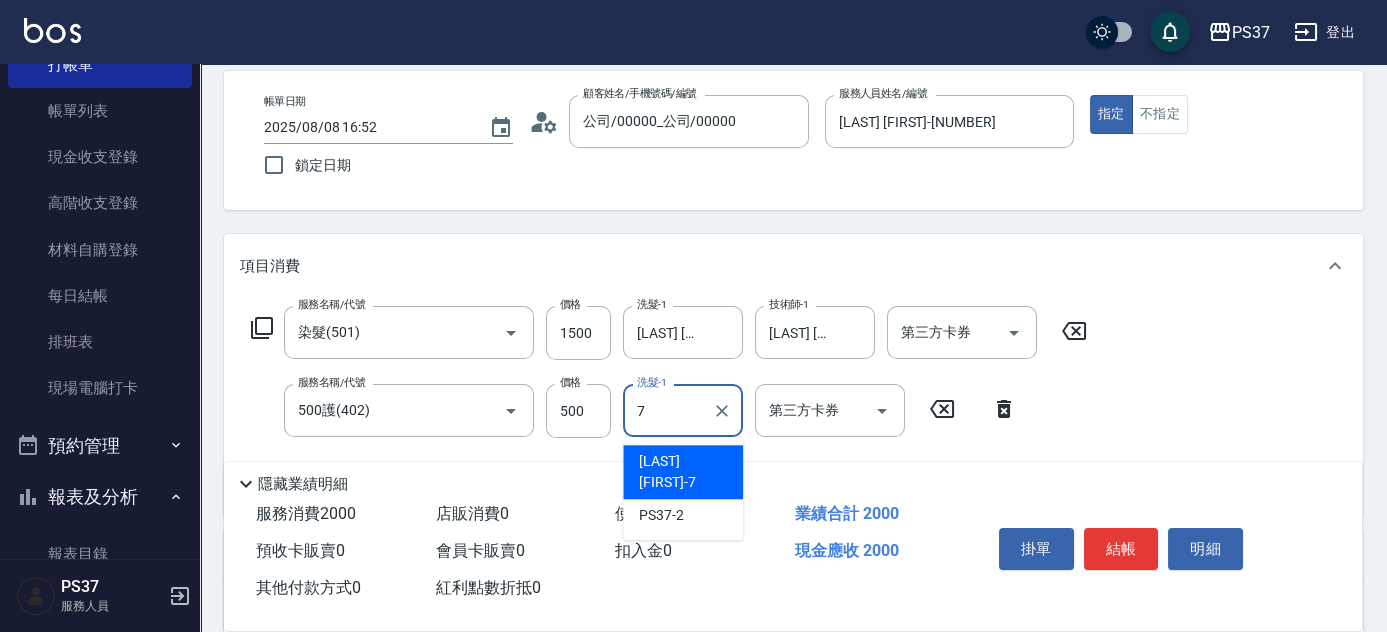 type on "[LAST] [FIRST]-[NUMBER]" 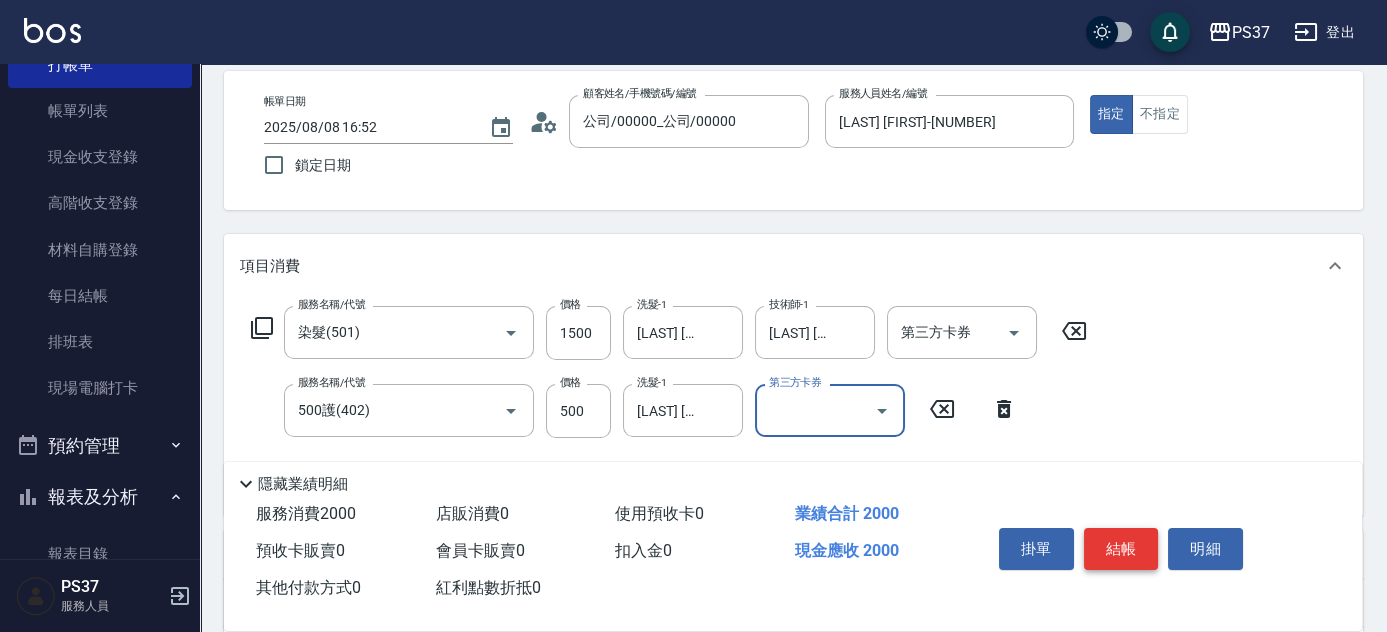 click on "結帳" at bounding box center [1121, 549] 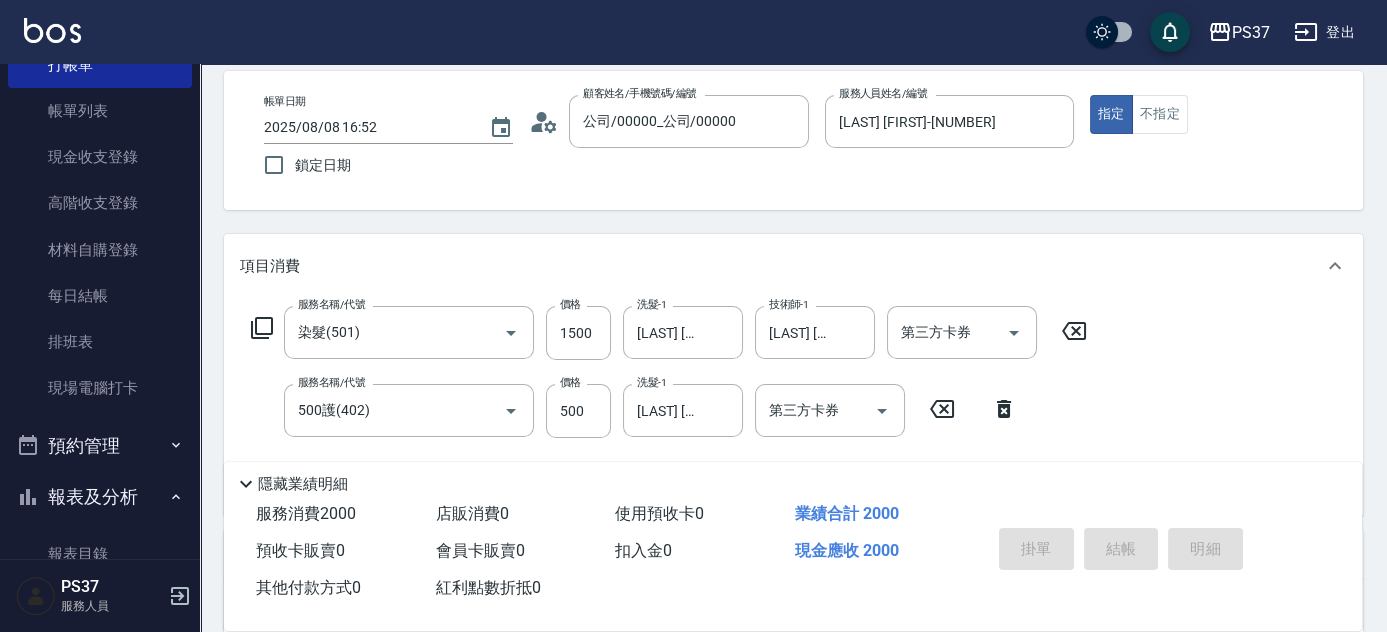 type on "2025/08/08 17:31" 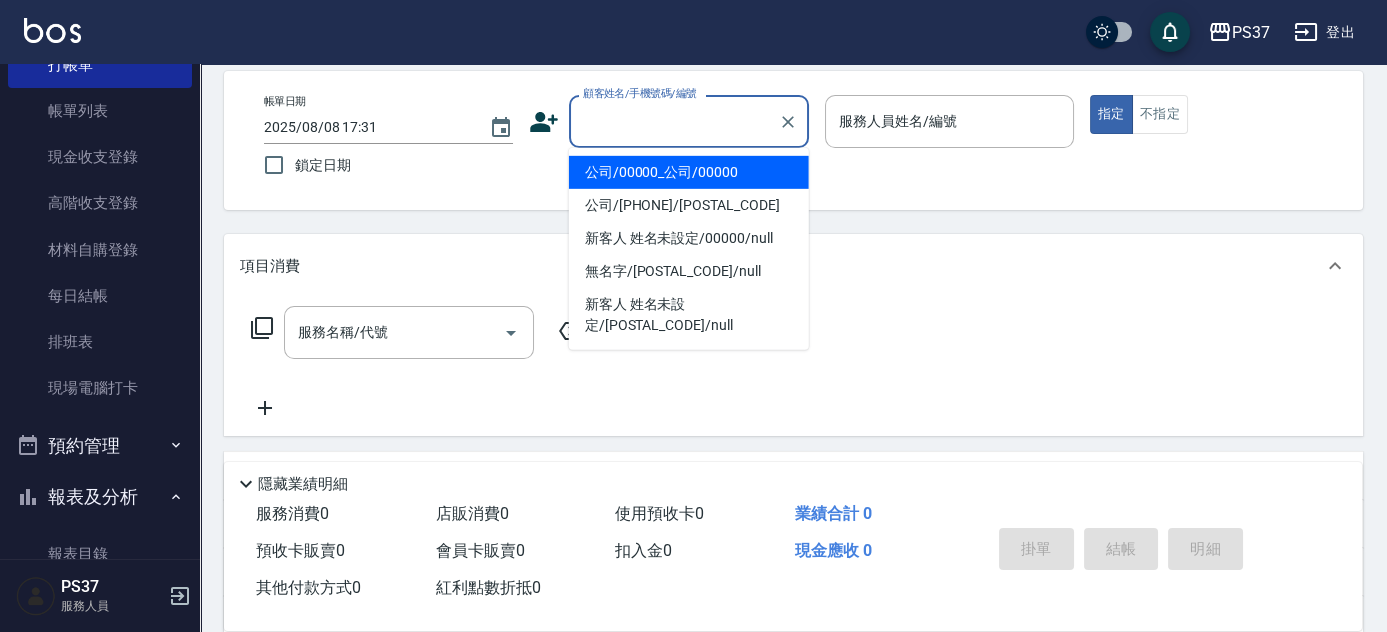 click on "顧客姓名/手機號碼/編號" at bounding box center [674, 121] 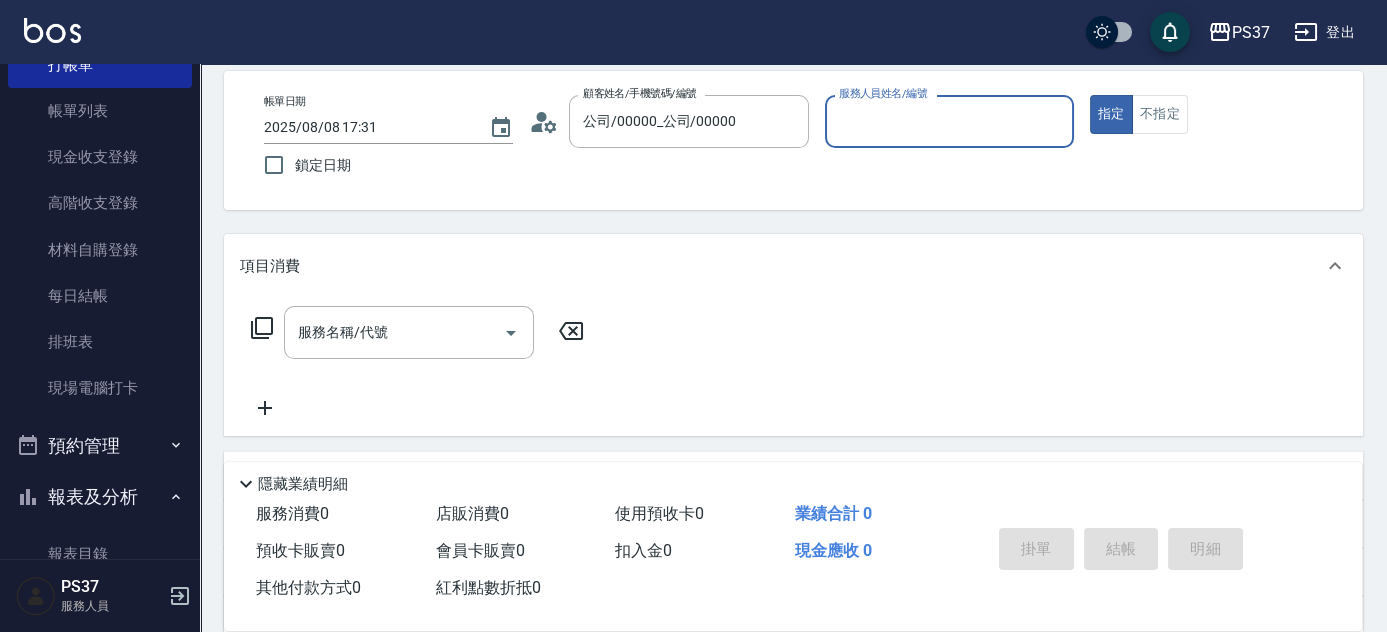 click on "服務人員姓名/編號" at bounding box center [949, 121] 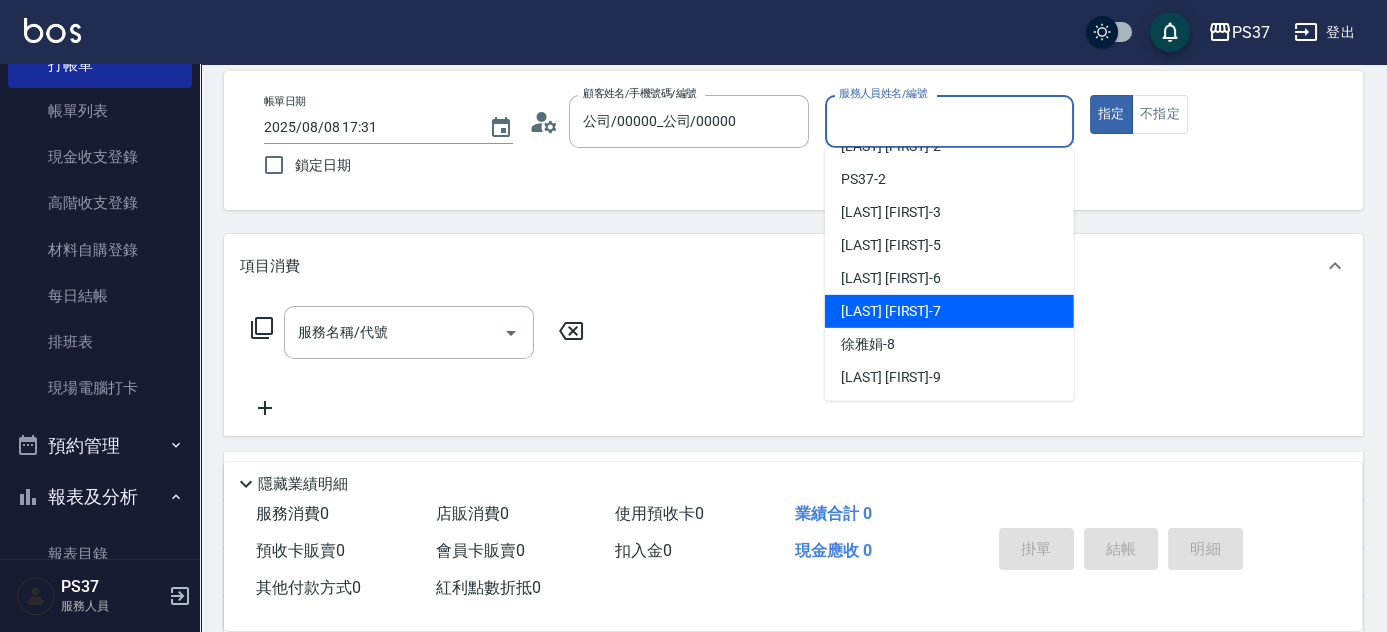 scroll, scrollTop: 90, scrollLeft: 0, axis: vertical 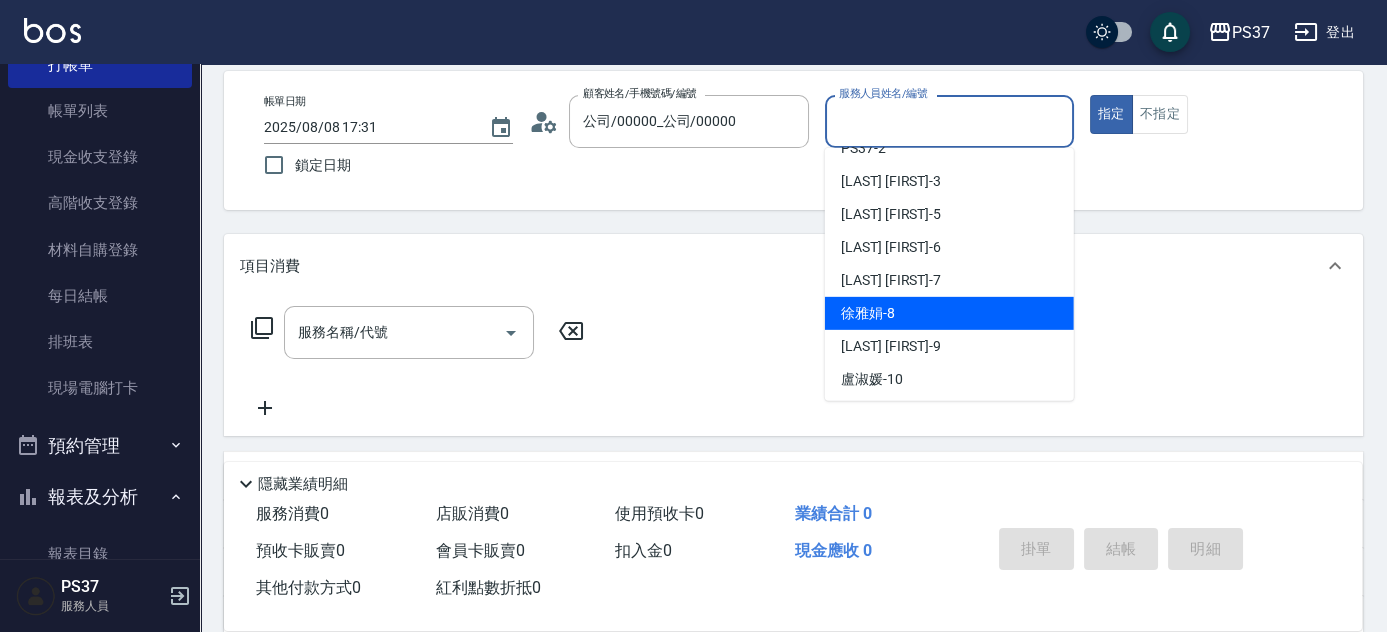 click on "[LAST] [FIRST] -[NUMBER]" at bounding box center [949, 313] 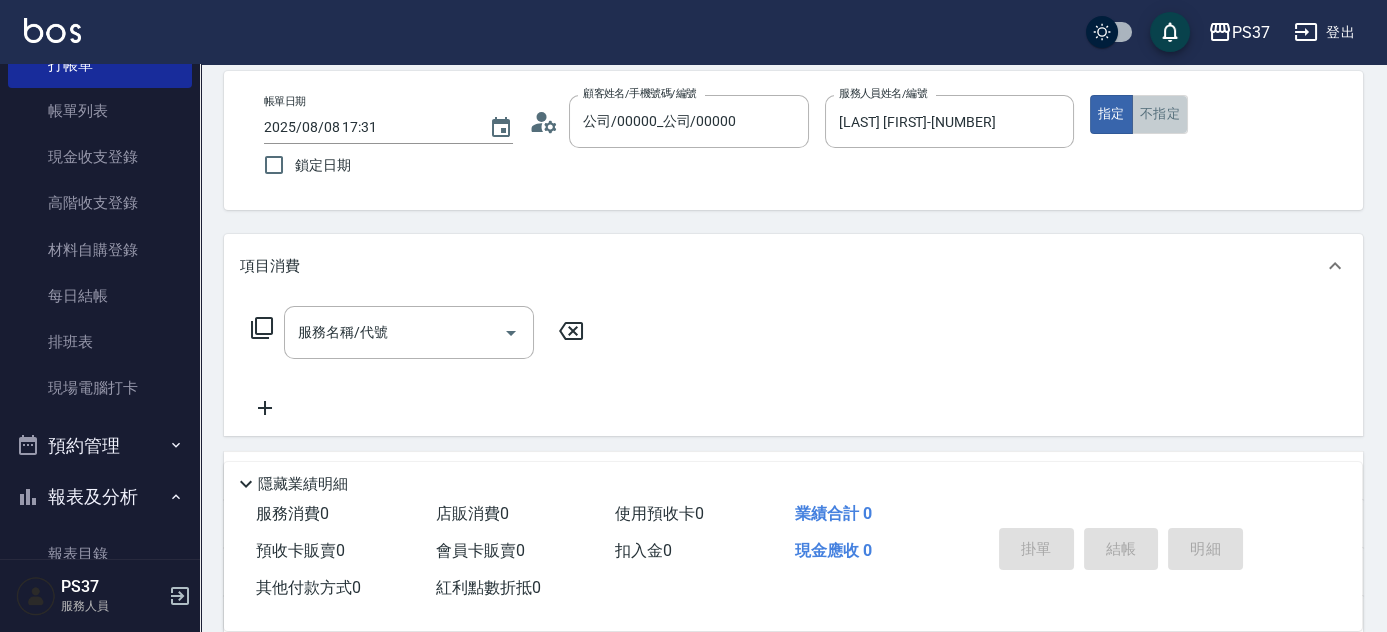 click on "不指定" at bounding box center [1160, 114] 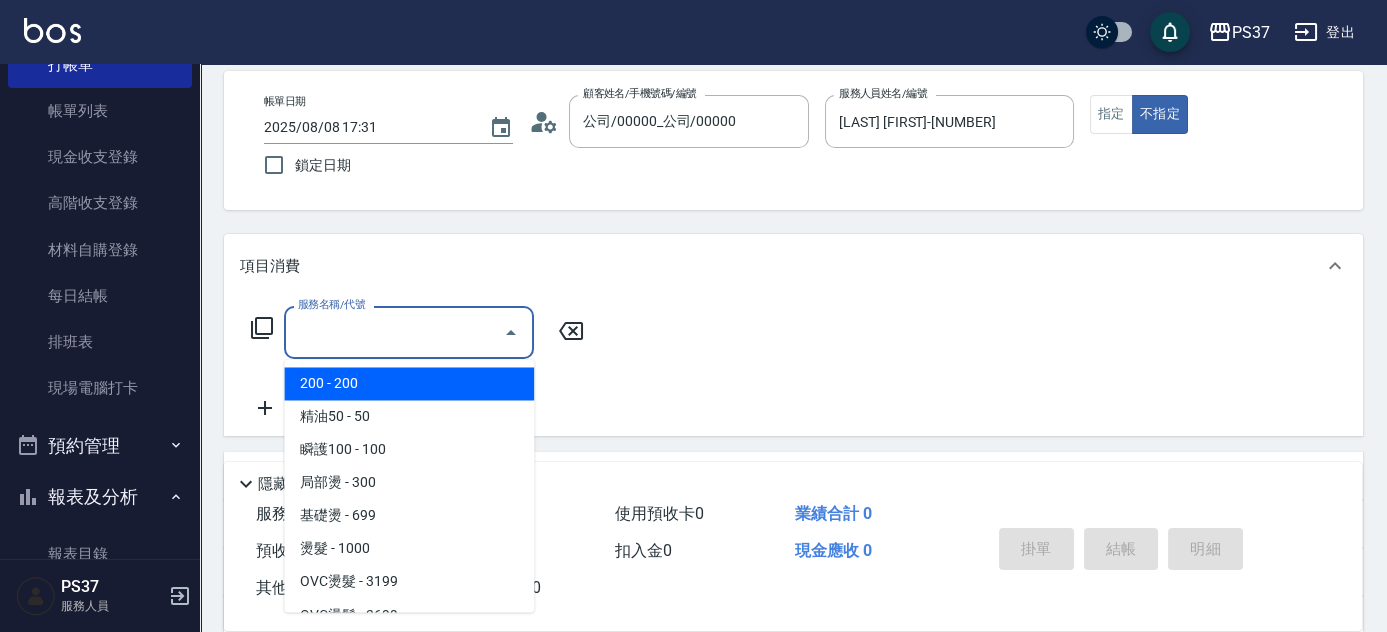 click on "服務名稱/代號" at bounding box center (394, 332) 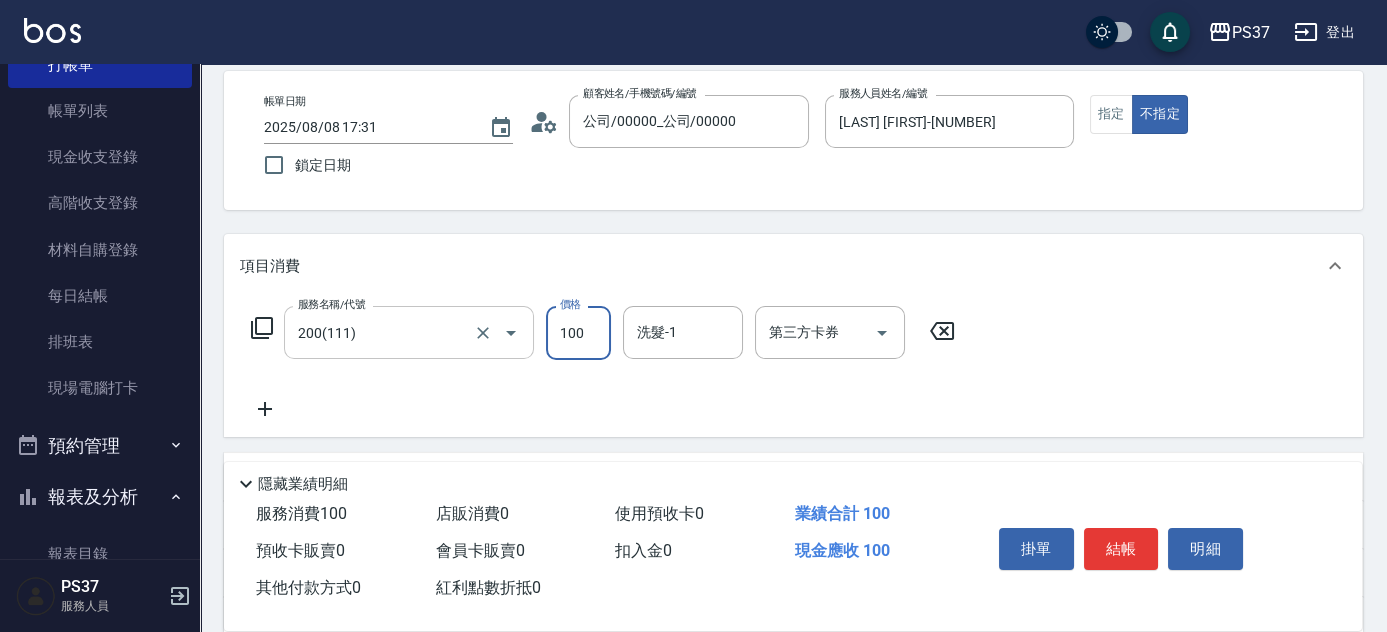 type on "100" 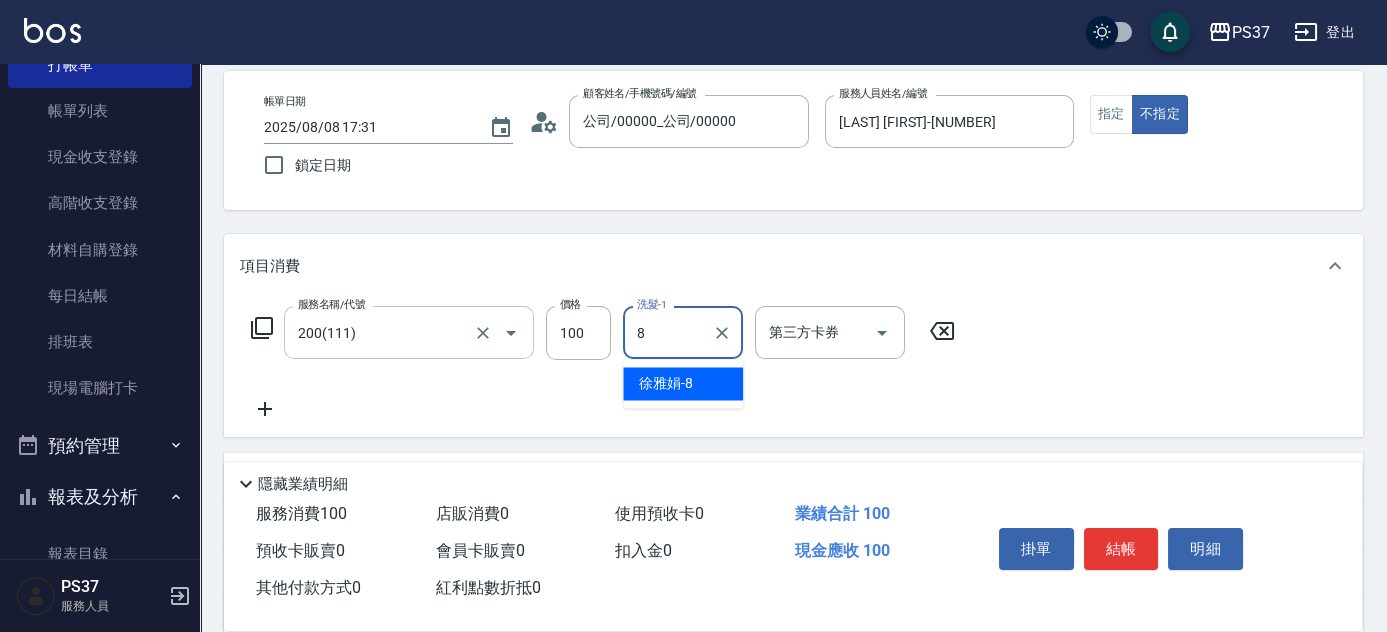 type on "[LAST] [FIRST]-[NUMBER]" 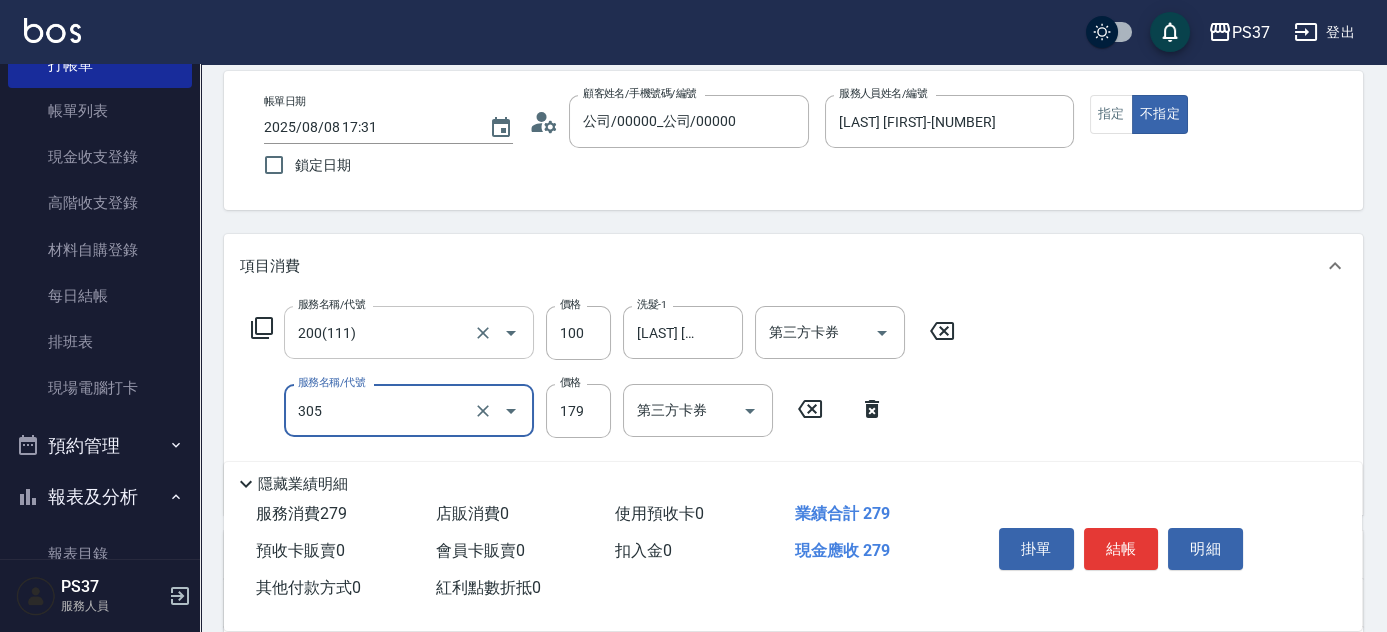 type on "剪髮(305)" 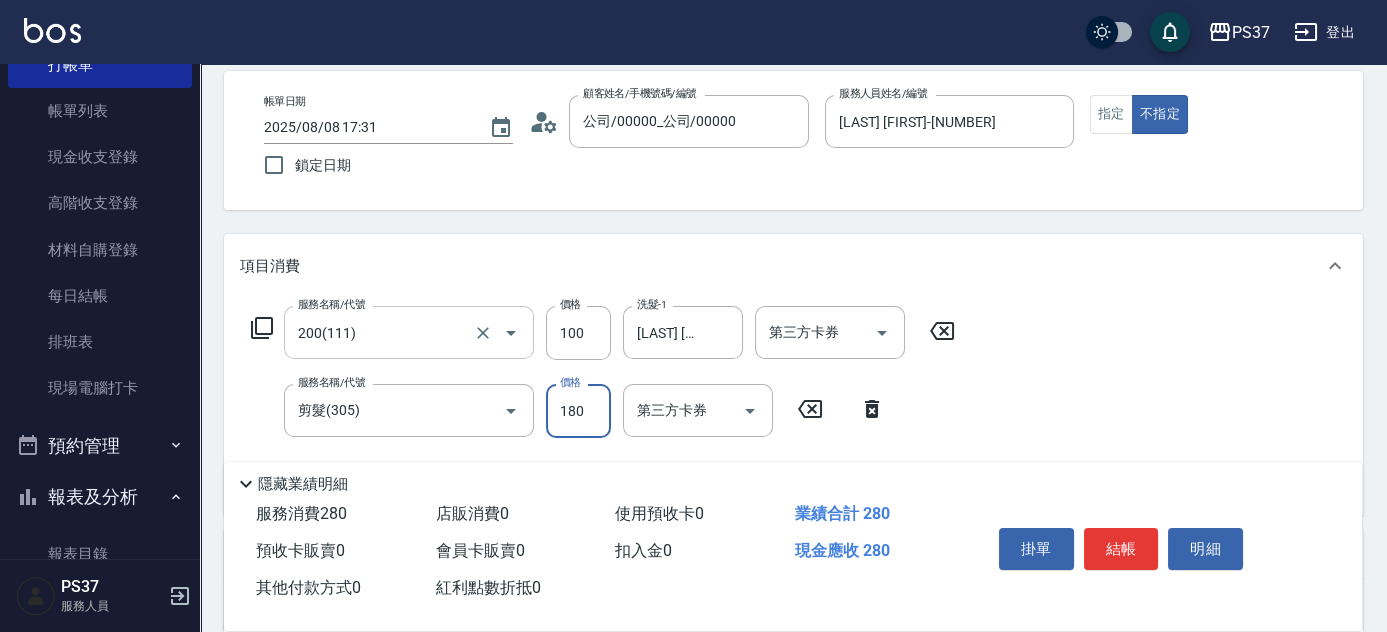 type on "180" 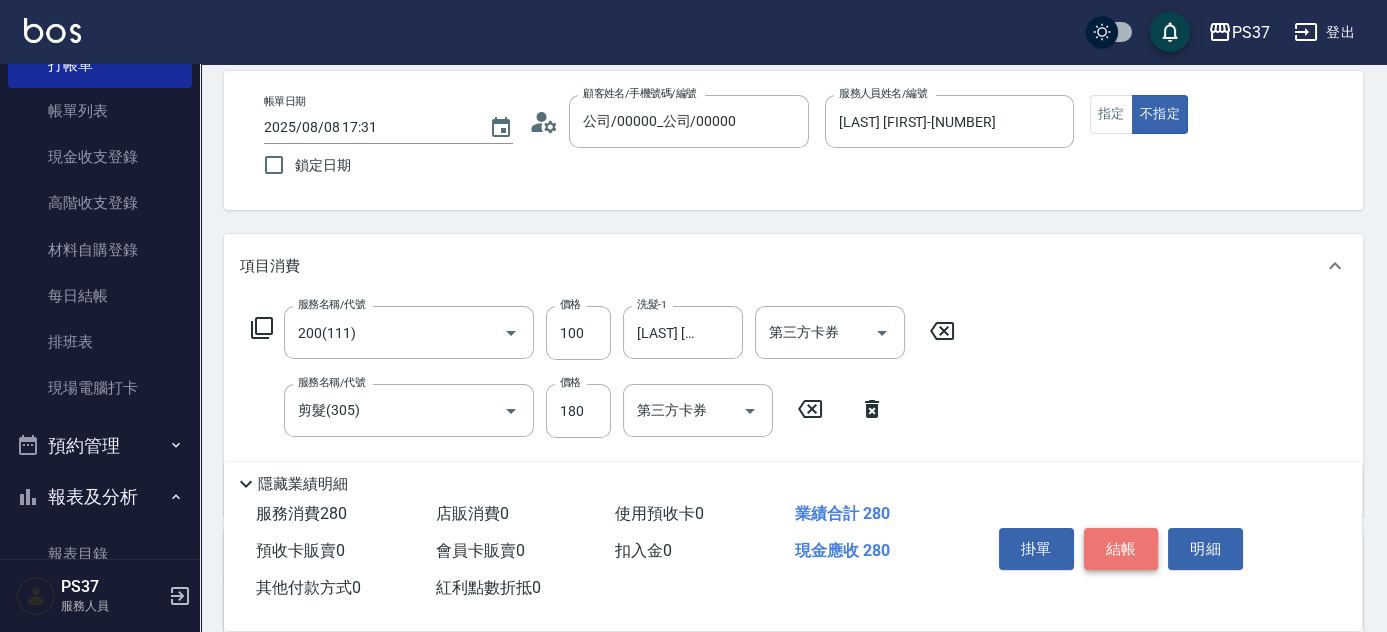 click on "結帳" at bounding box center (1121, 549) 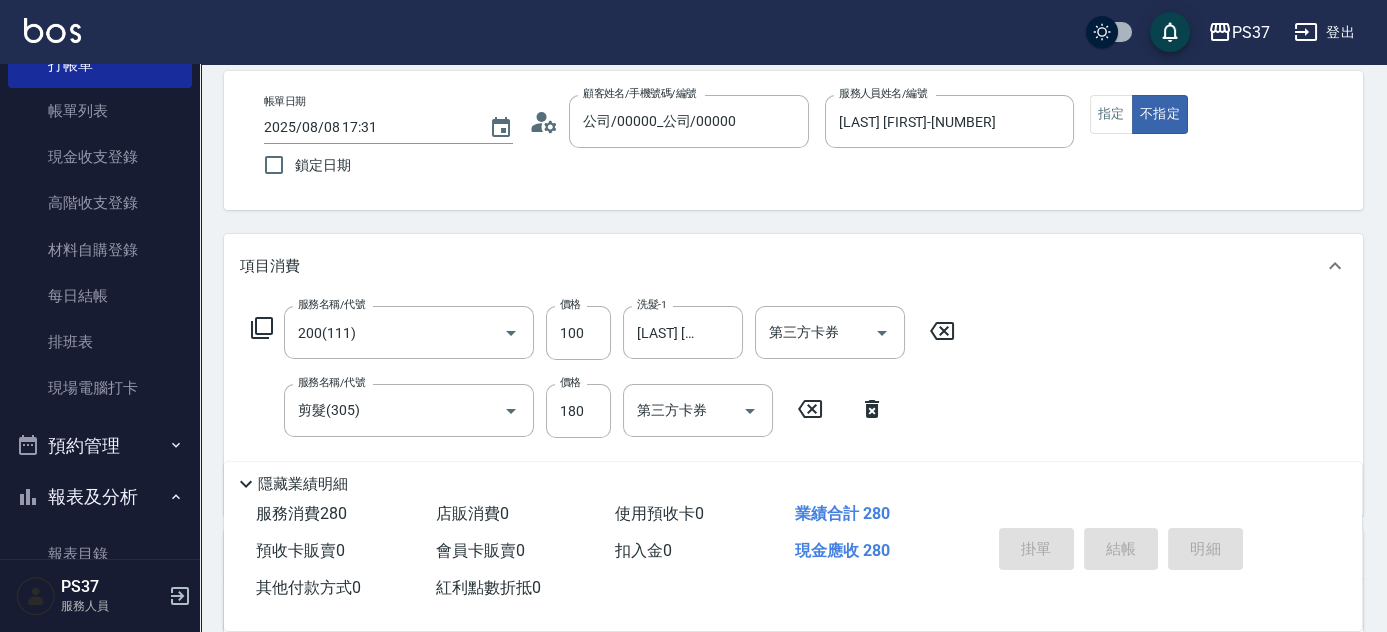 type on "2025/08/08 17:32" 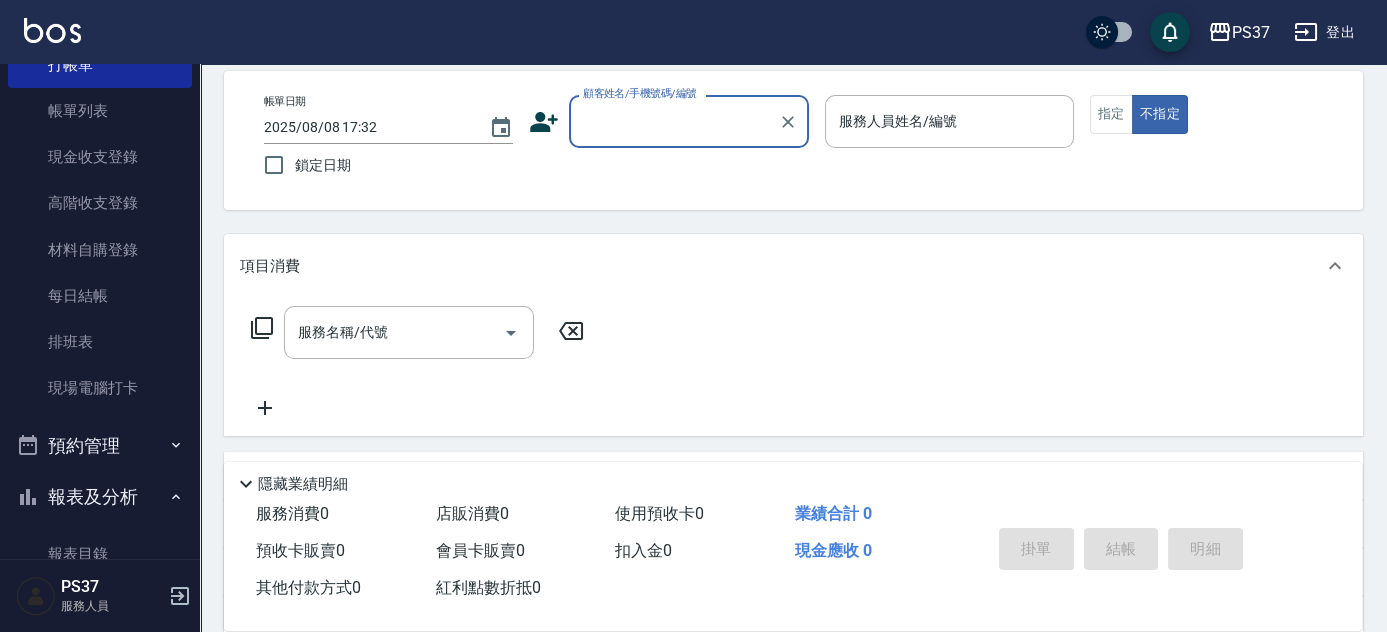 click on "顧客姓名/手機號碼/編號" at bounding box center [689, 121] 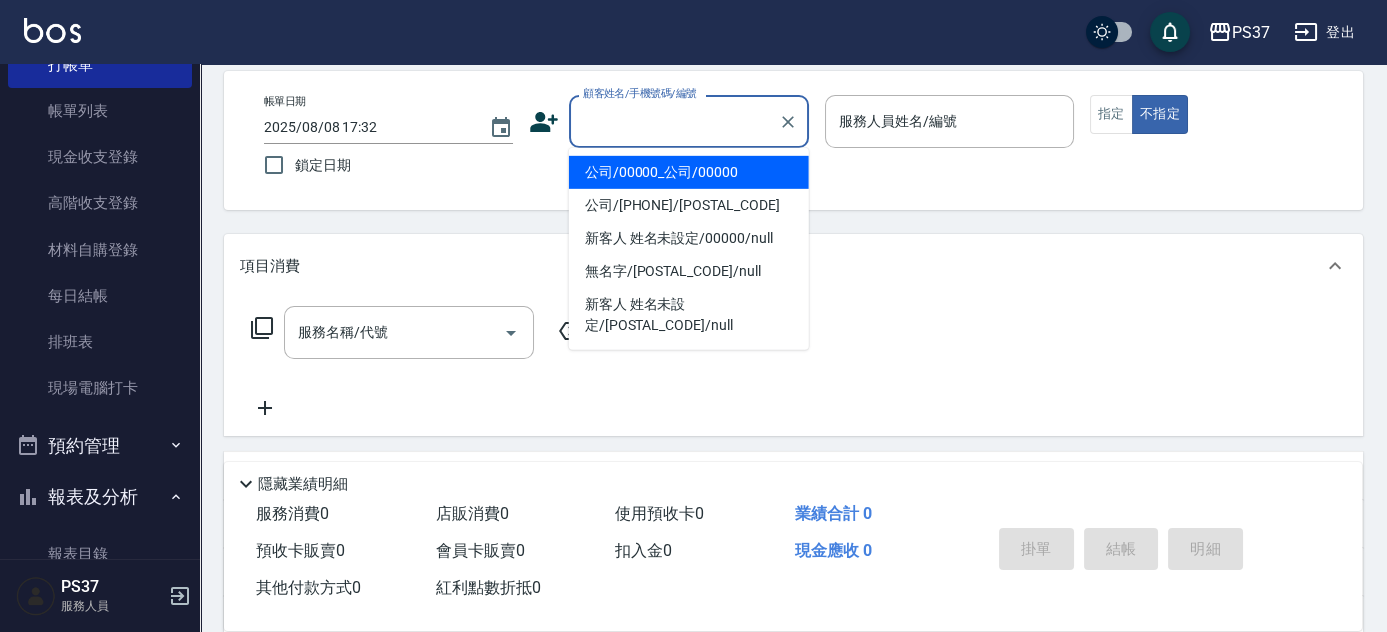 drag, startPoint x: 687, startPoint y: 159, endPoint x: 914, endPoint y: 117, distance: 230.85277 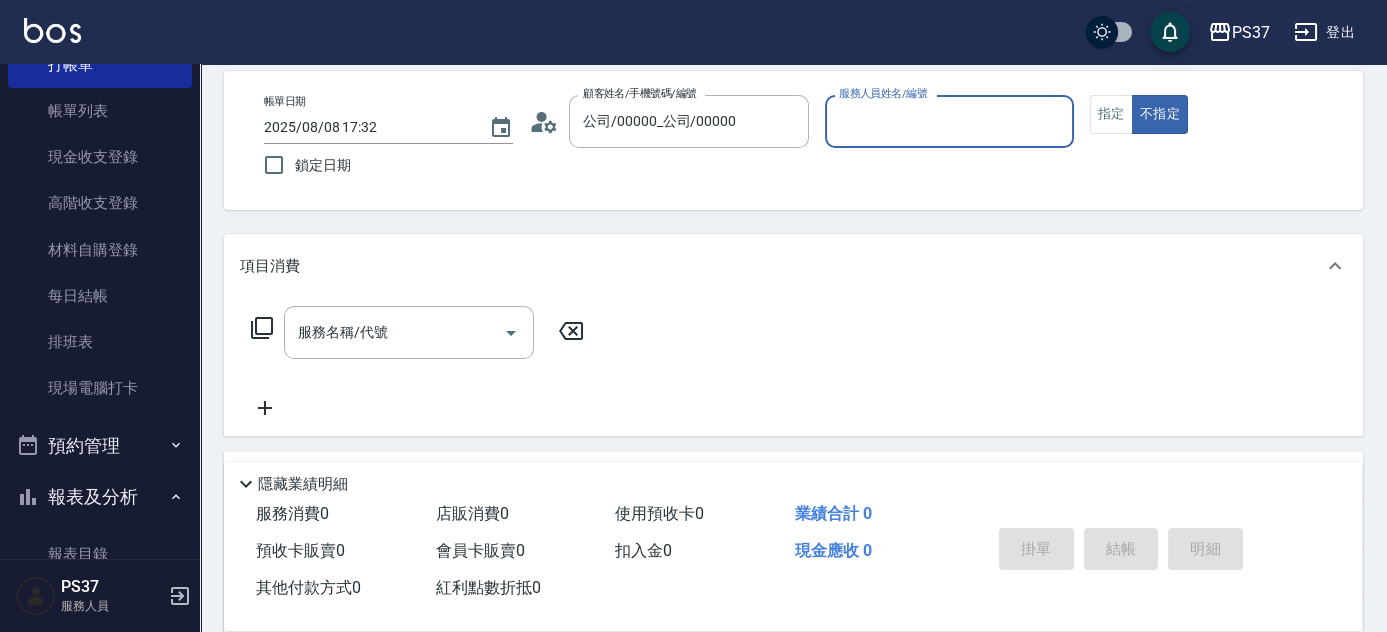 click on "服務人員姓名/編號" at bounding box center (949, 121) 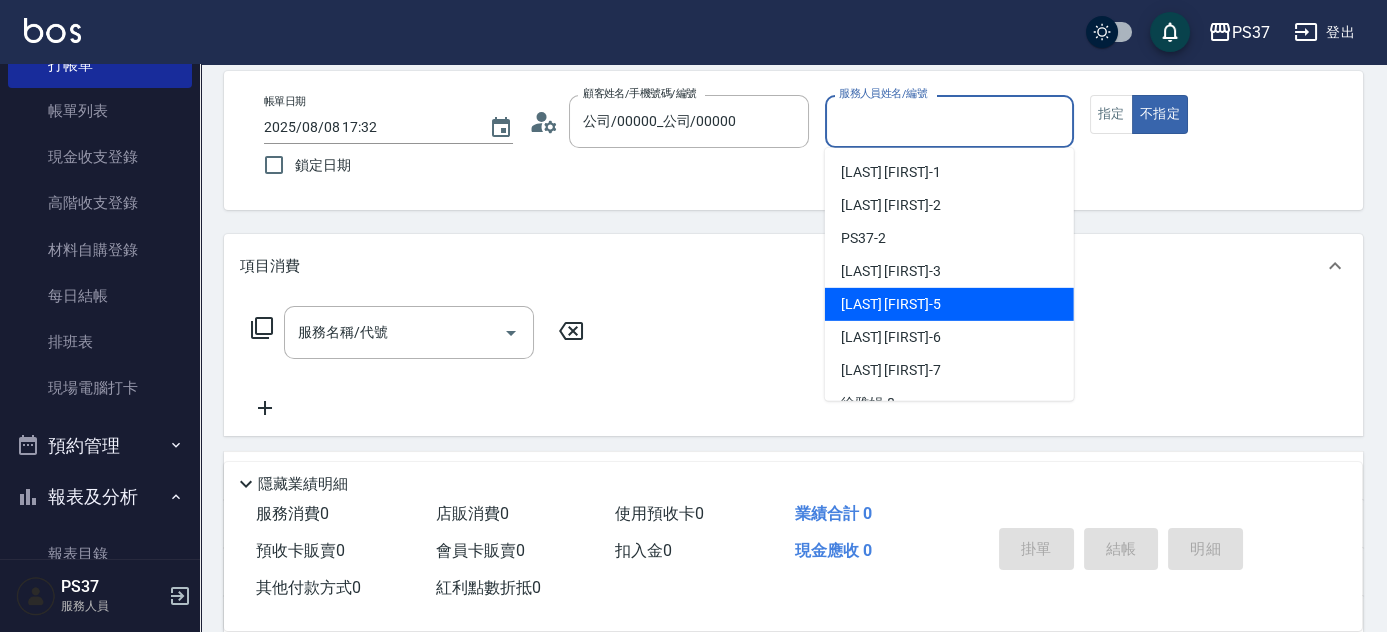 click on "[LAST] [FIRST] -[NUMBER]" at bounding box center [949, 304] 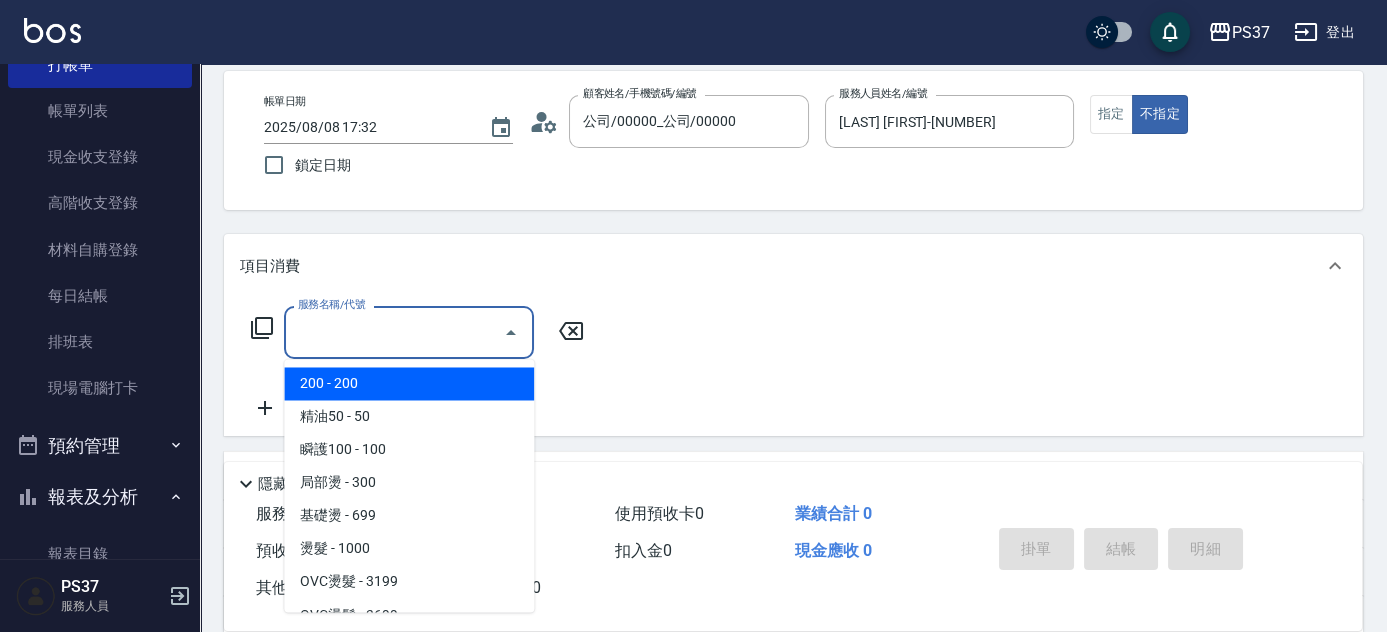 click on "服務名稱/代號" at bounding box center [394, 332] 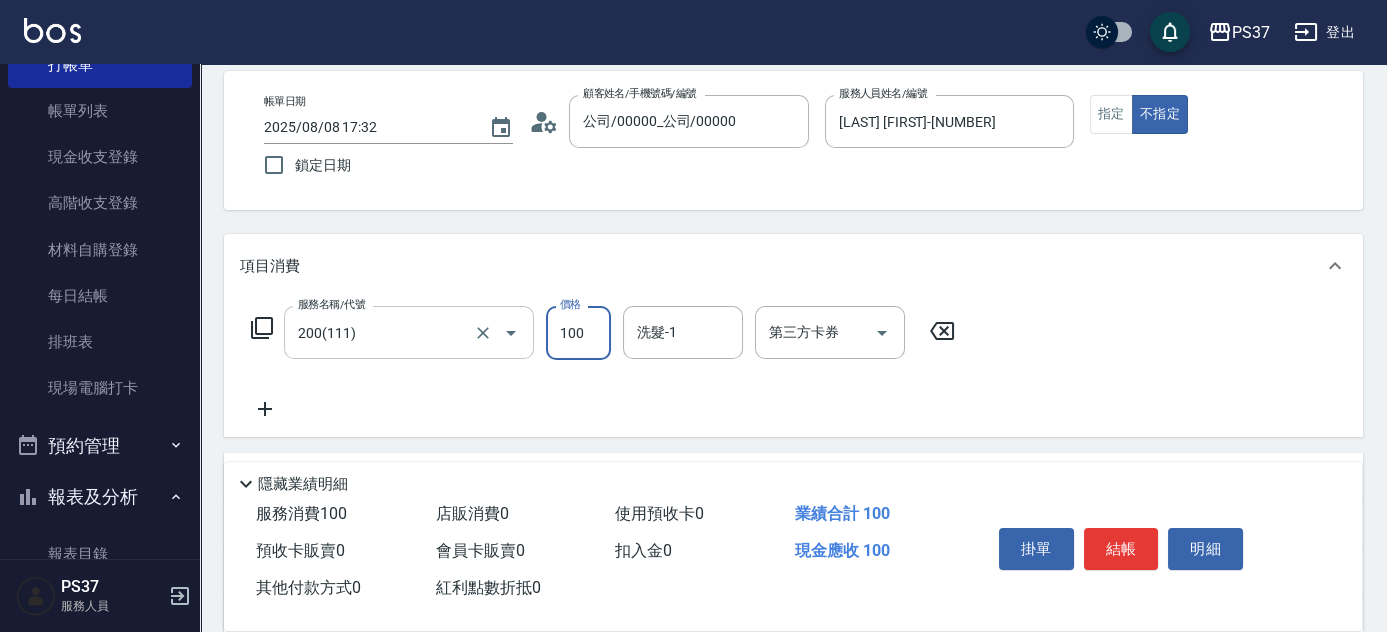 type on "100" 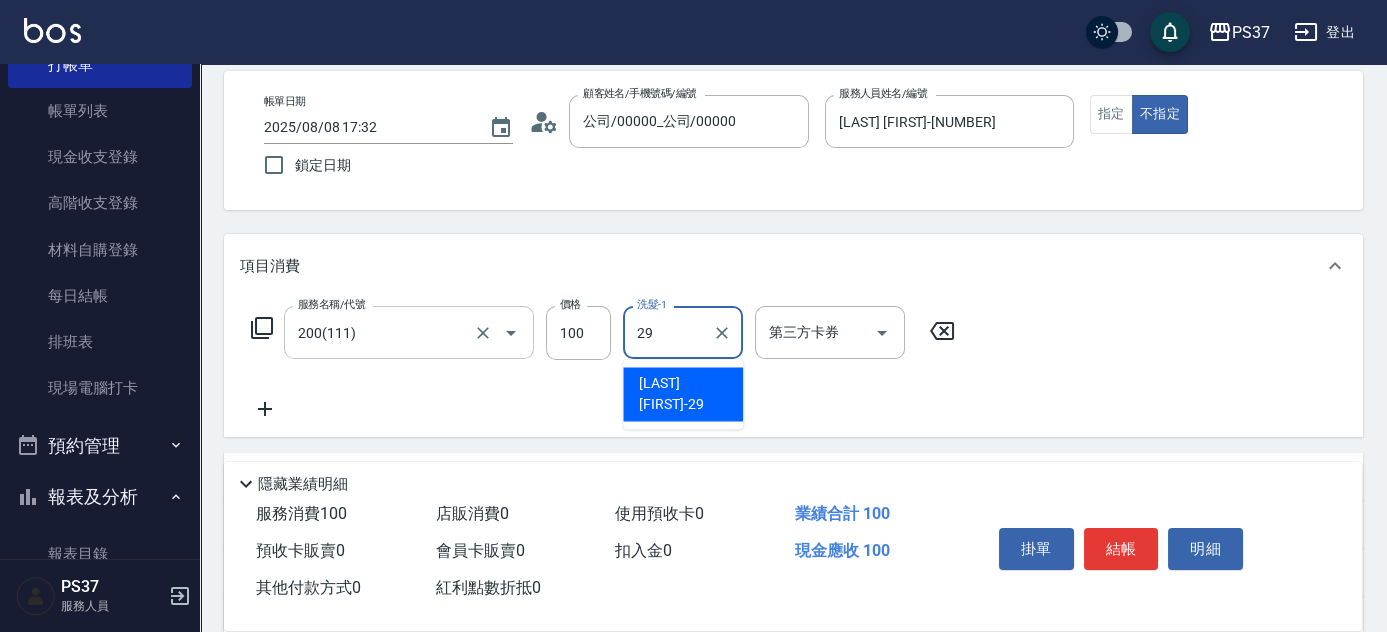 type on "[LAST] [FIRST]-[NUMBER]" 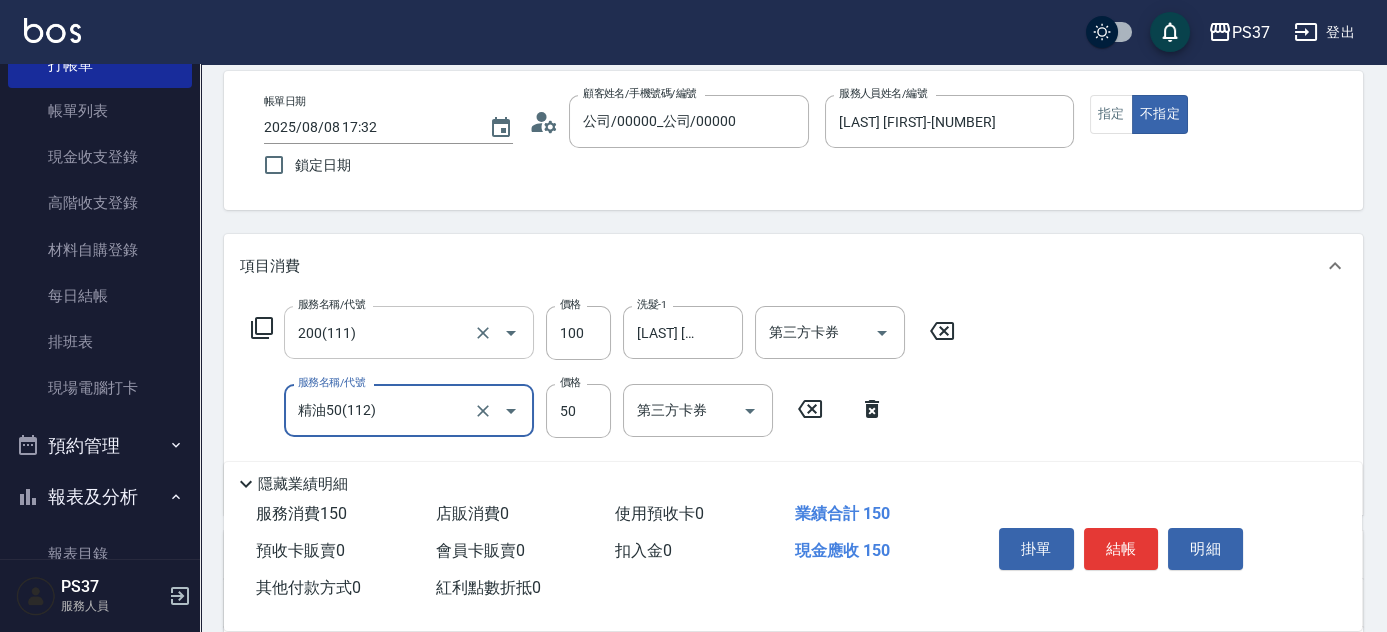 type on "精油50(112)" 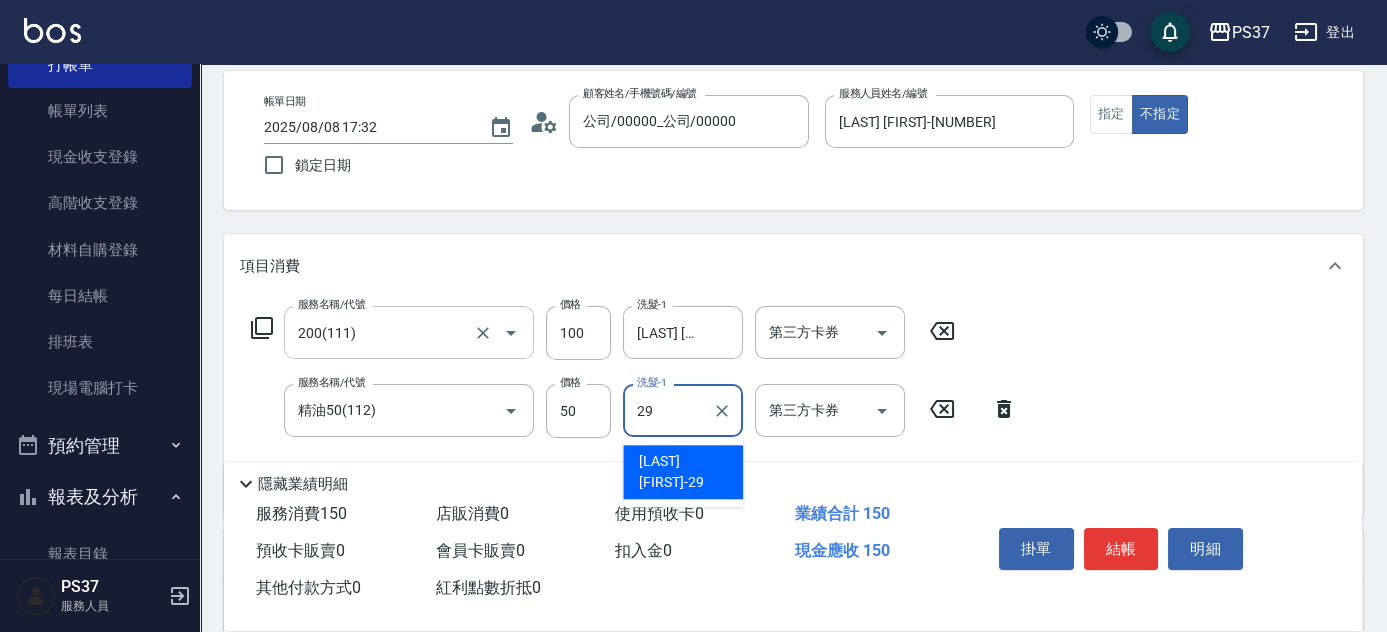 type on "[LAST] [FIRST]-[NUMBER]" 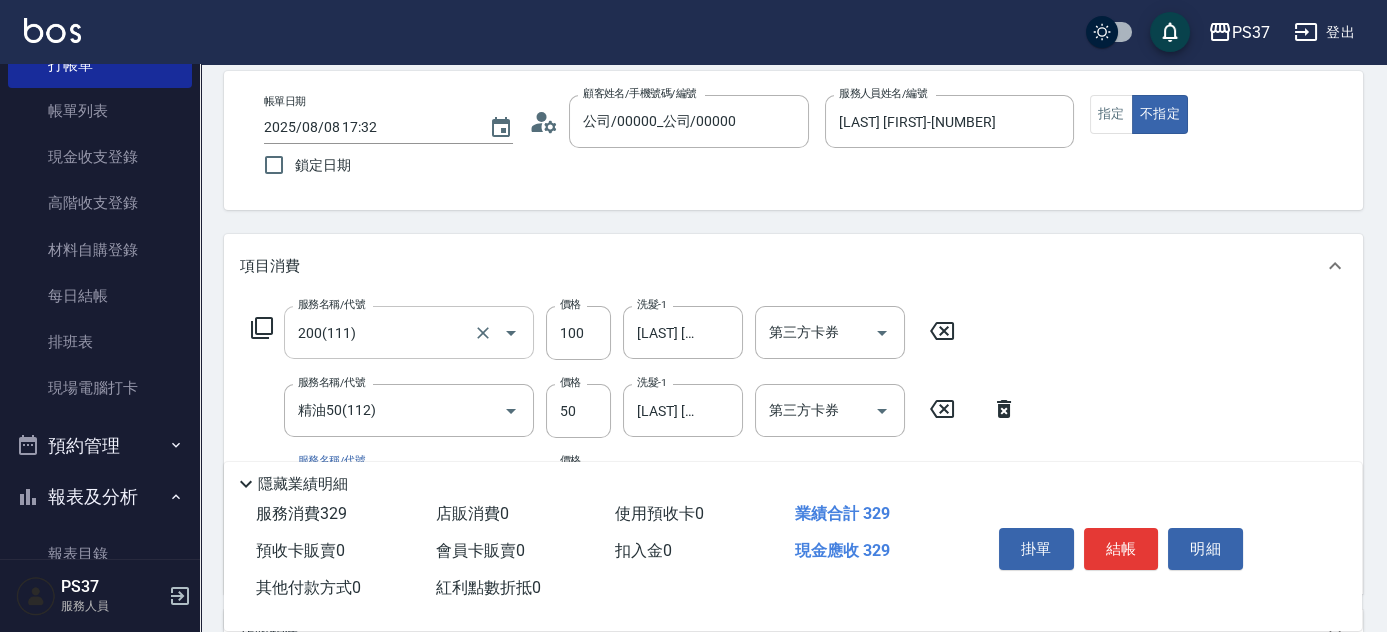 type on "剪髮(305)" 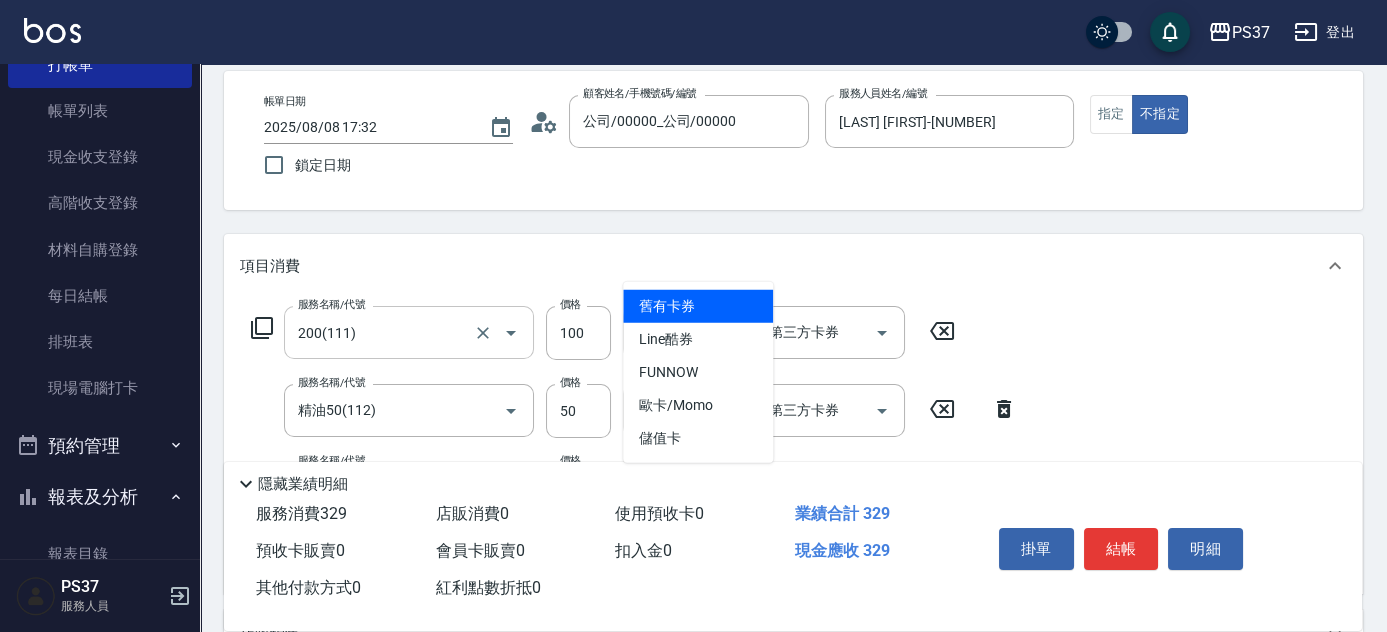 type 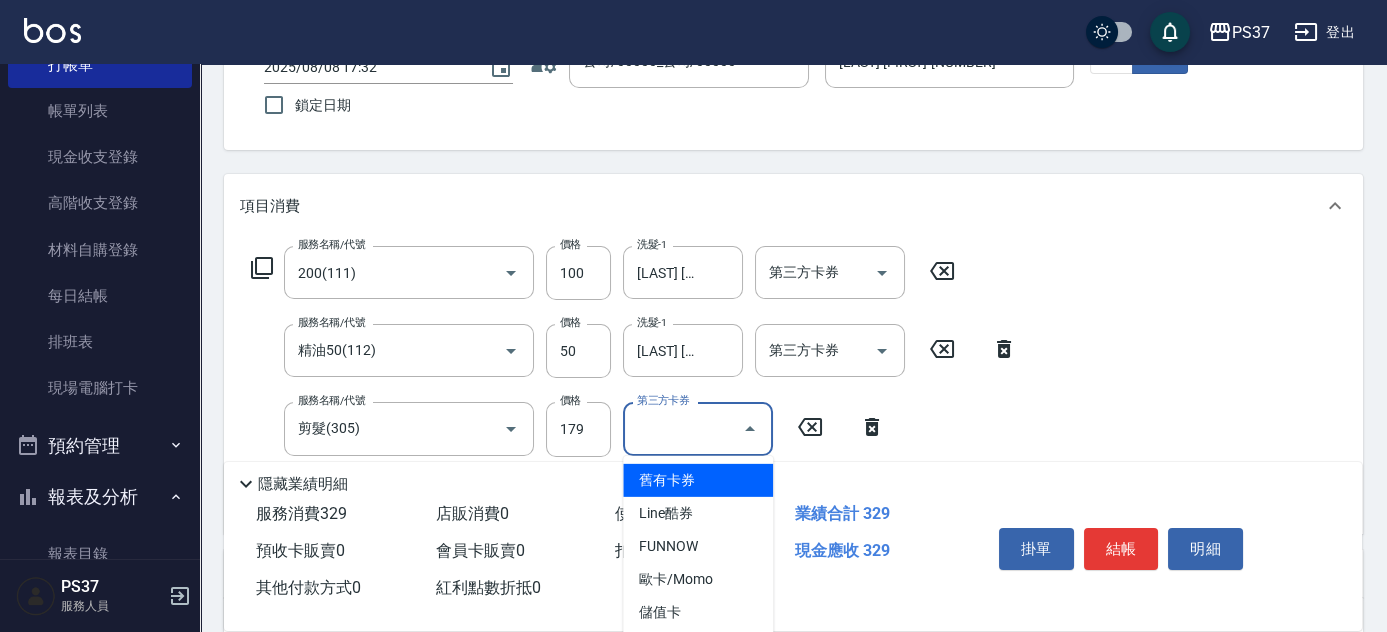 scroll, scrollTop: 181, scrollLeft: 0, axis: vertical 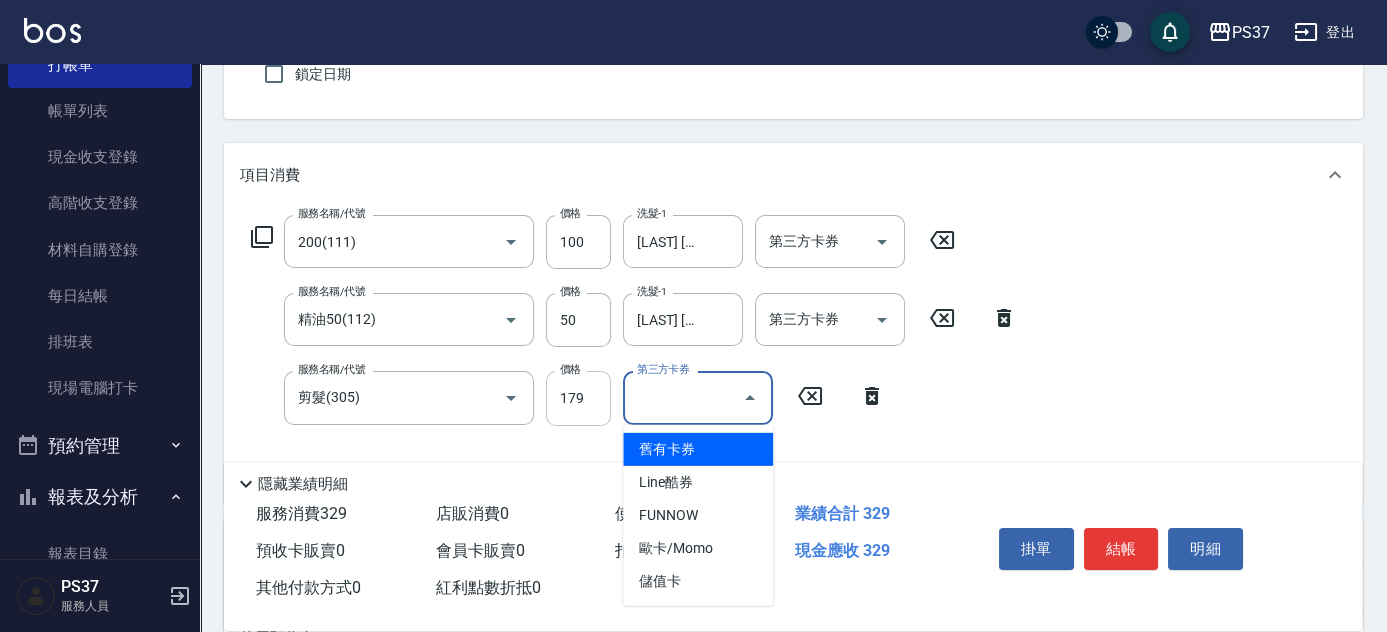 click on "179" at bounding box center (578, 398) 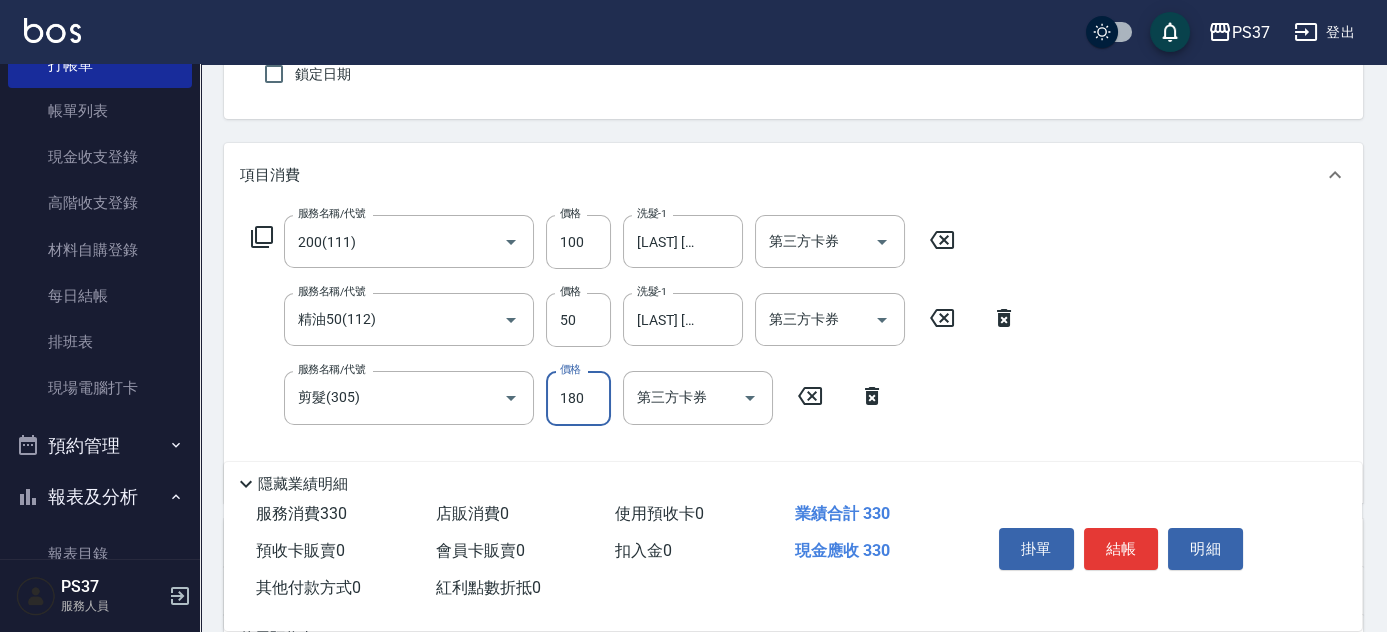 type on "180" 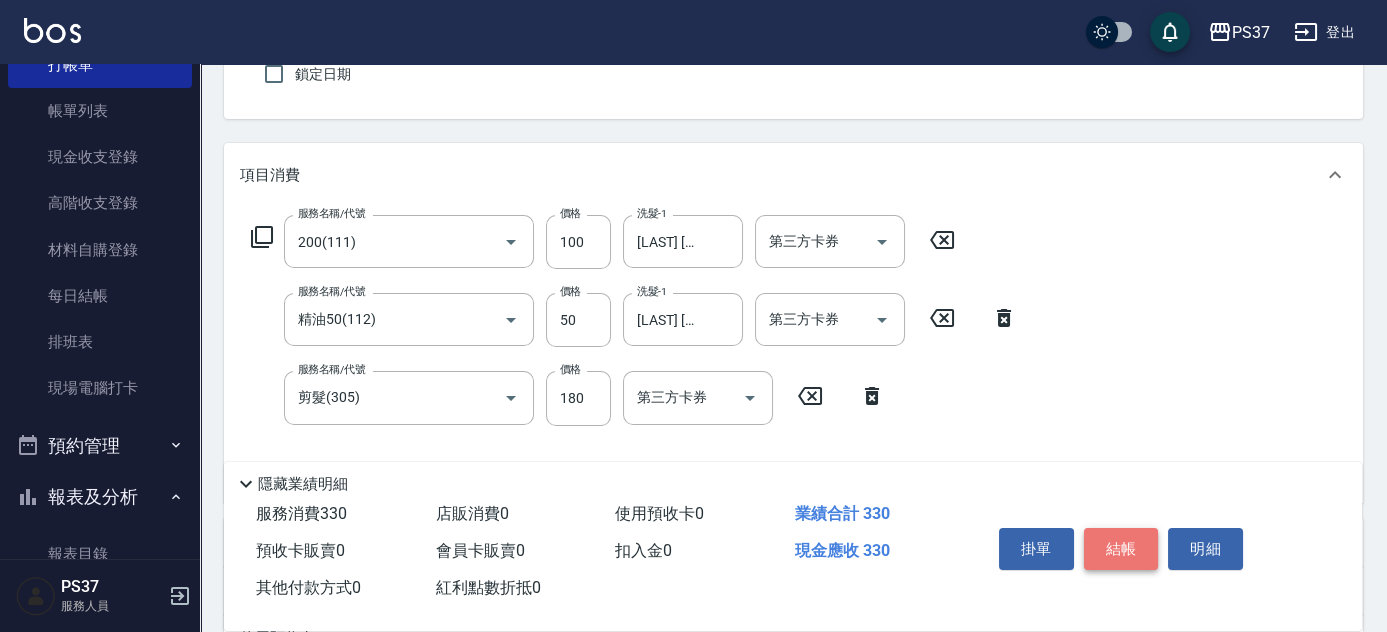 click on "結帳" at bounding box center [1121, 549] 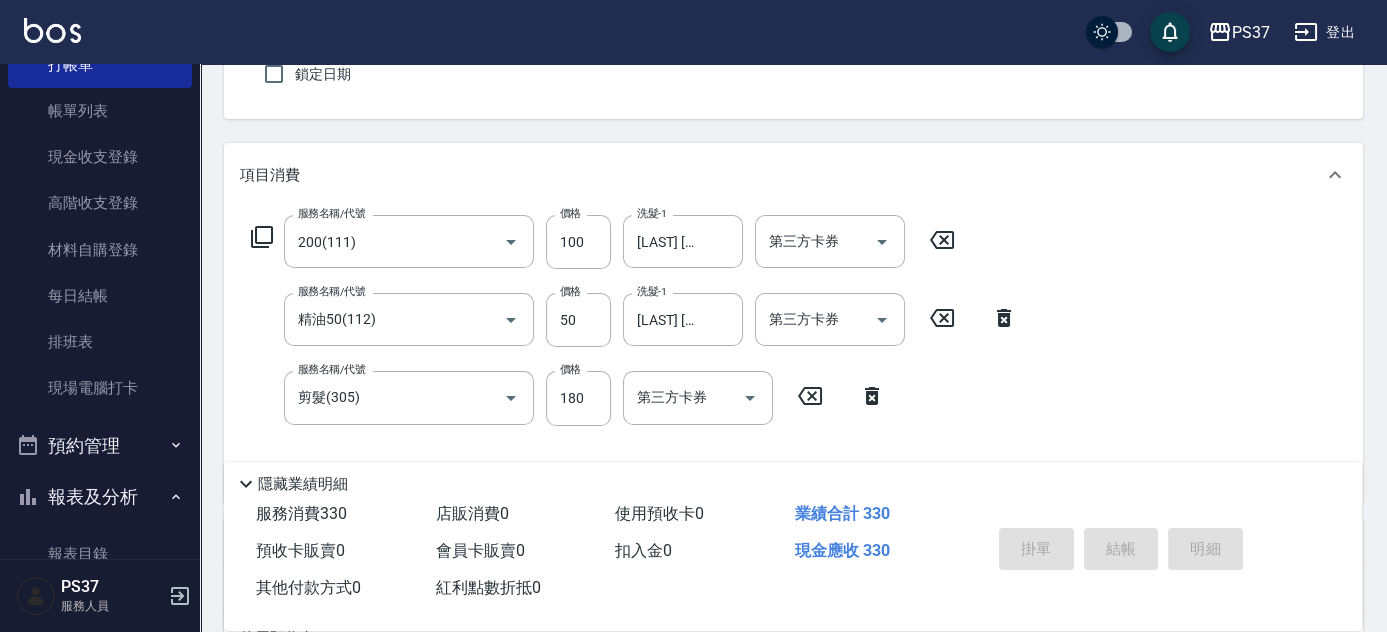 type 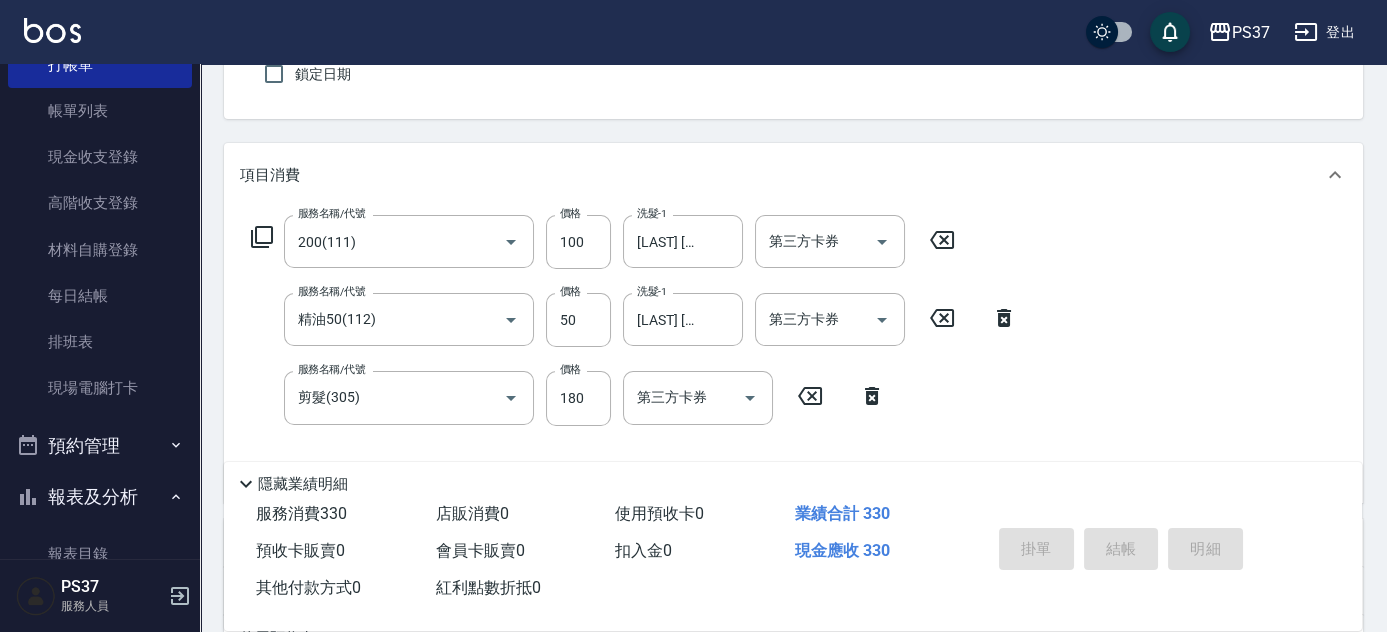 type 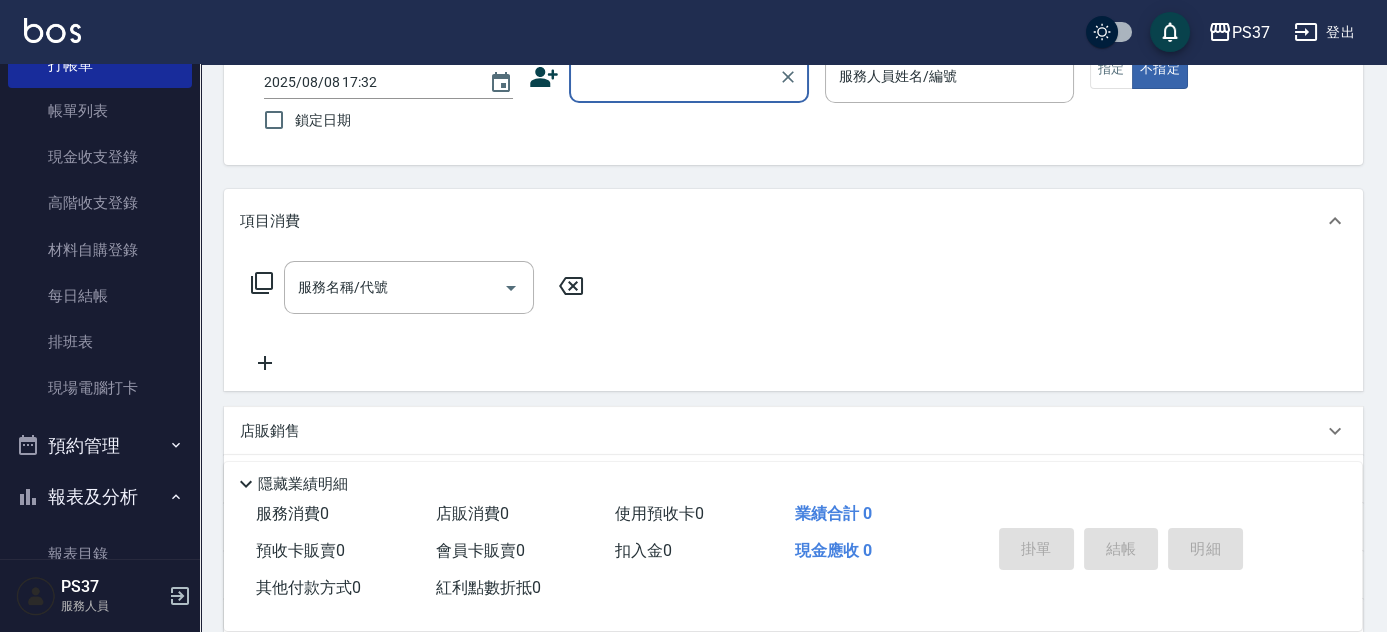scroll, scrollTop: 90, scrollLeft: 0, axis: vertical 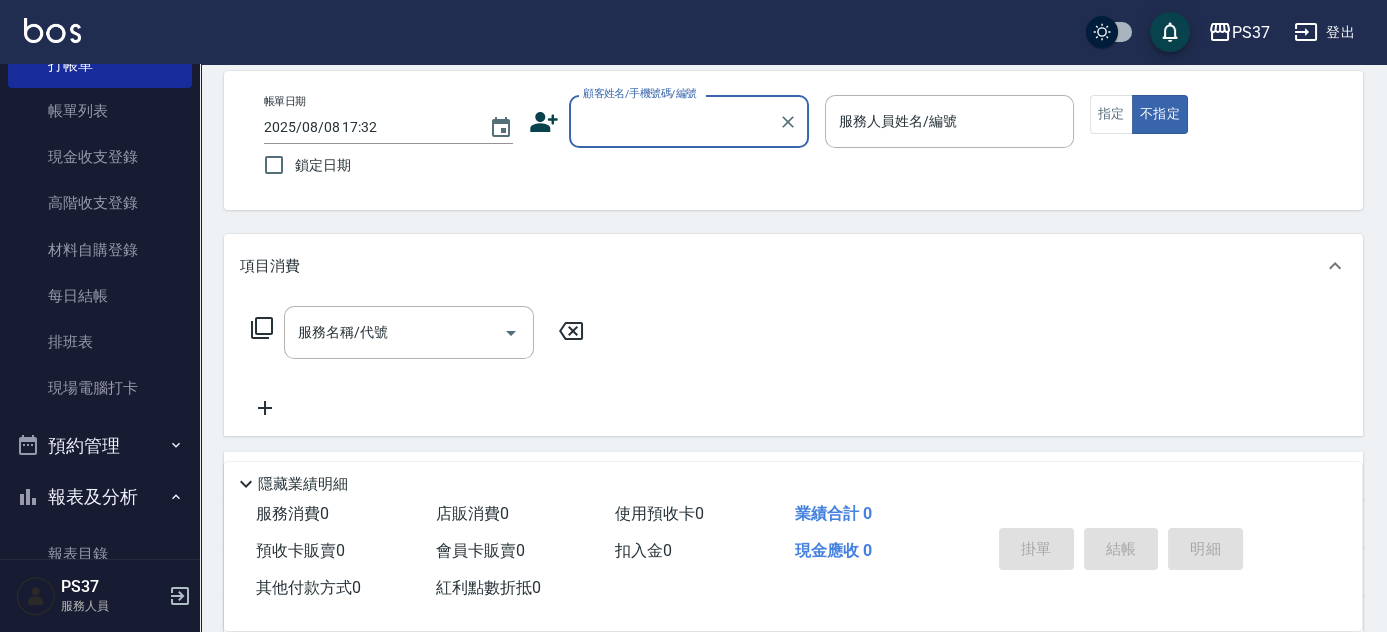 click on "顧客姓名/手機號碼/編號" at bounding box center (674, 121) 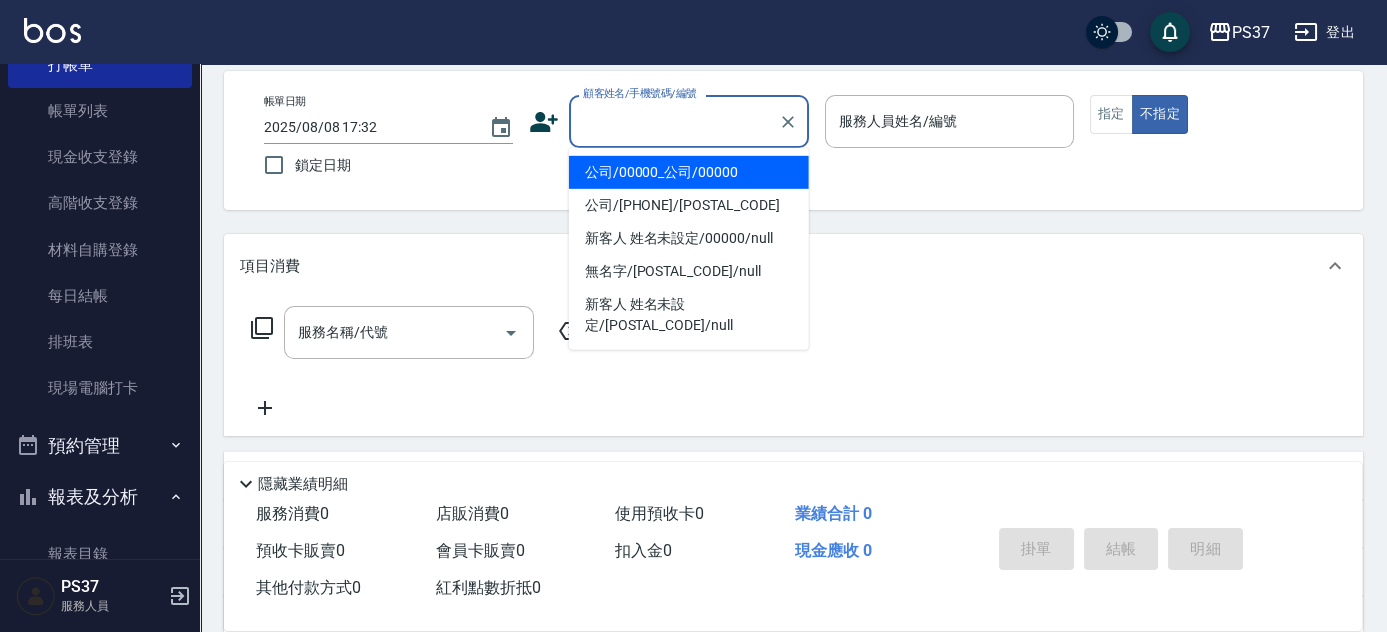 click on "公司/00000_公司/00000" at bounding box center (689, 172) 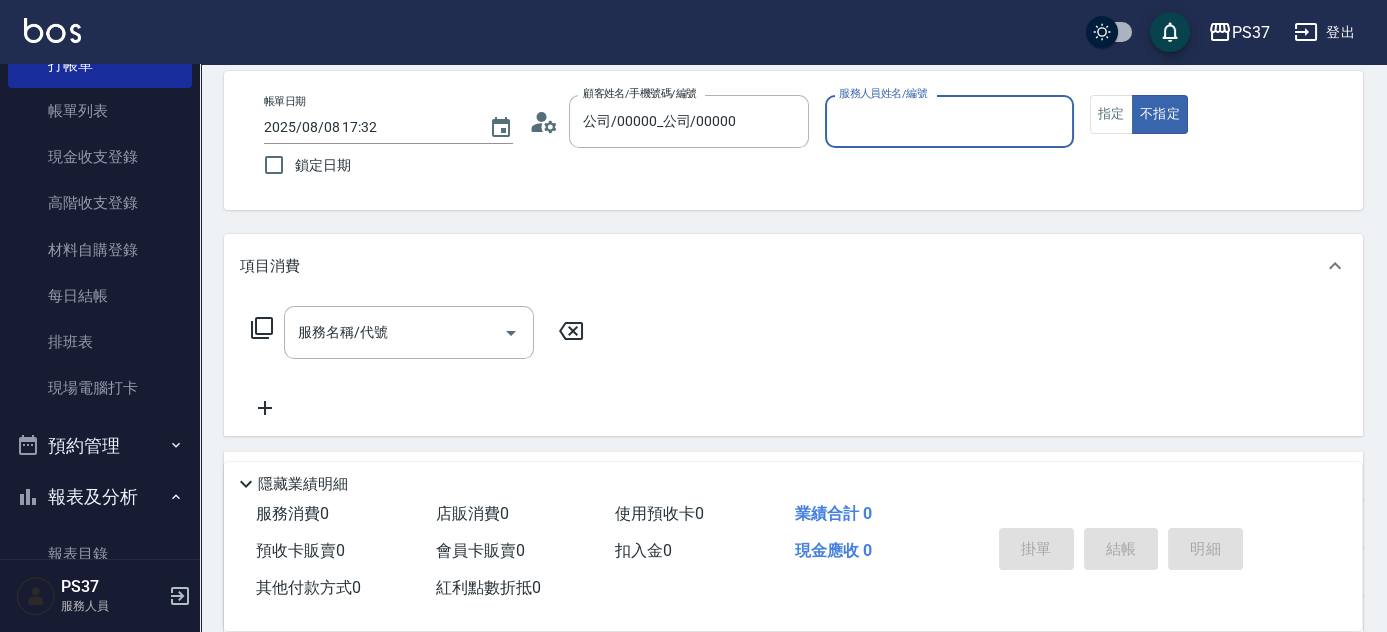 click on "服務人員姓名/編號" at bounding box center (949, 121) 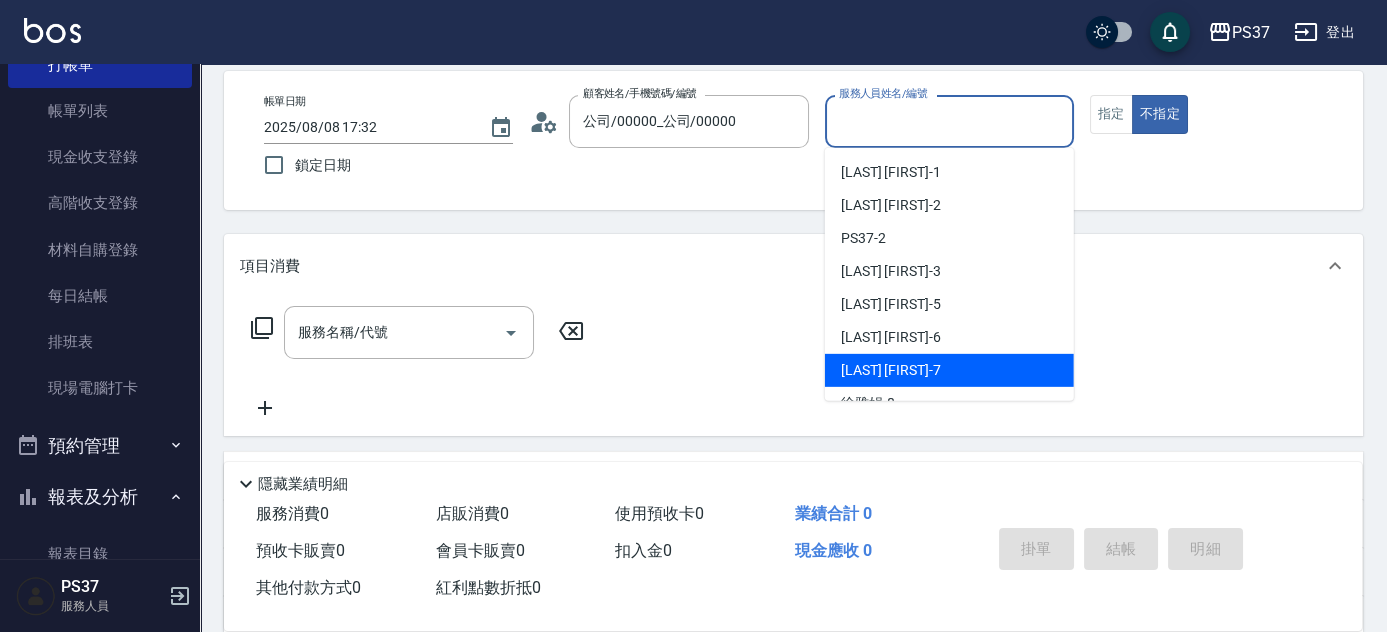 click on "[LAST] [FIRST] -[NUMBER]" at bounding box center (949, 370) 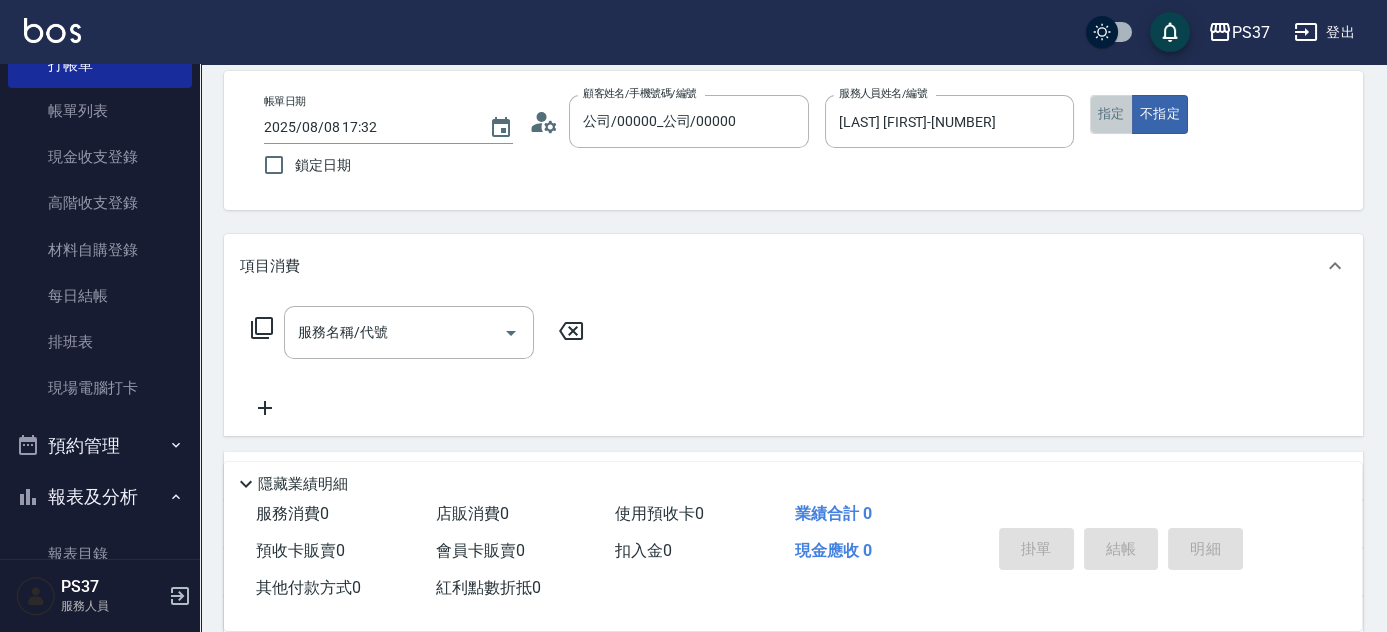 click on "指定" at bounding box center (1111, 114) 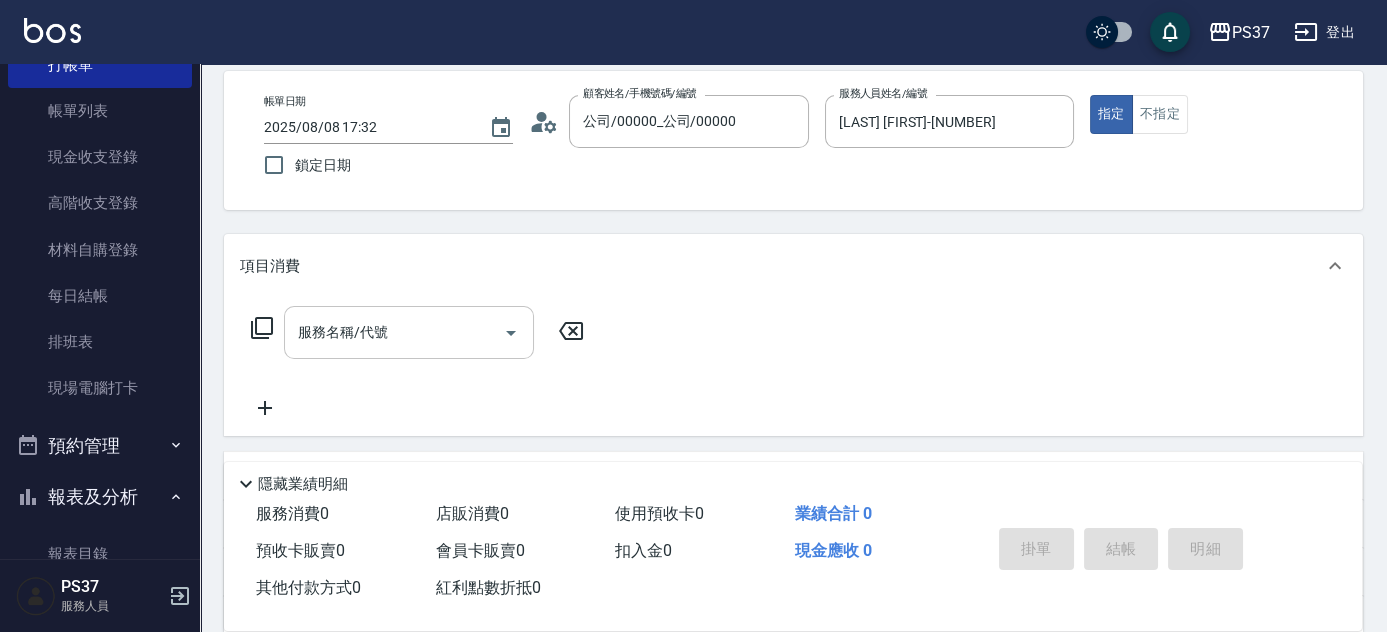 click on "服務名稱/代號" at bounding box center (394, 332) 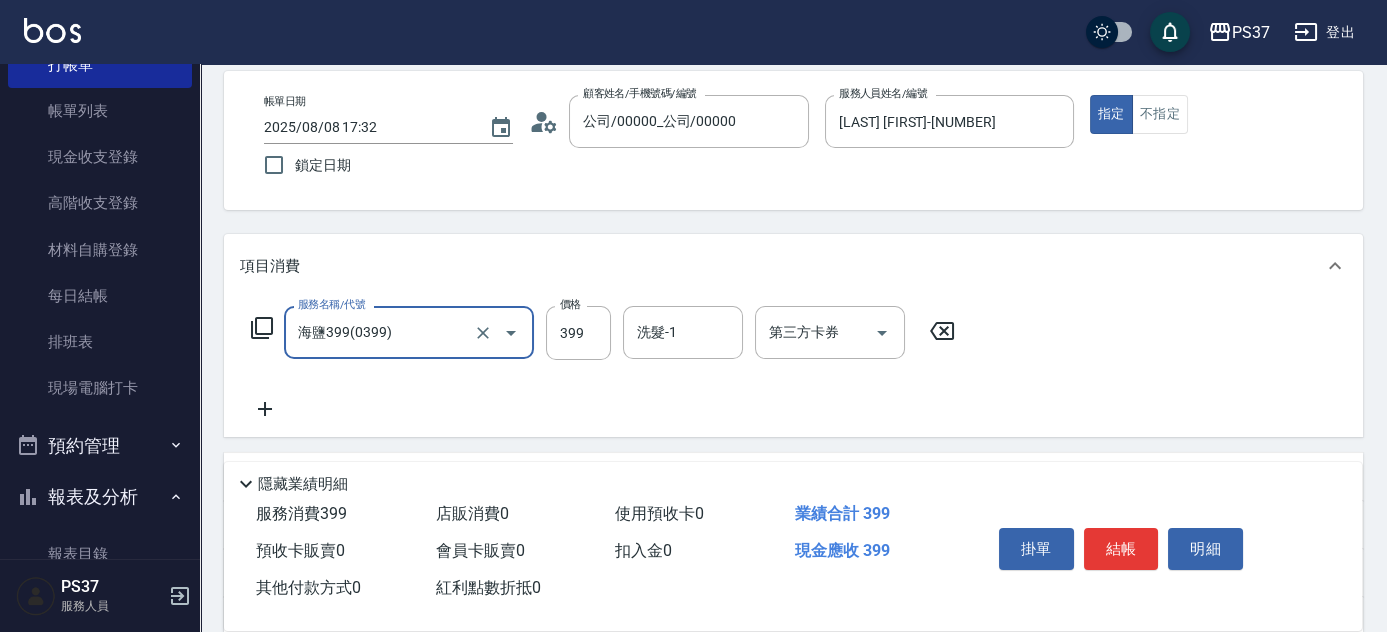 type on "海鹽399(0399)" 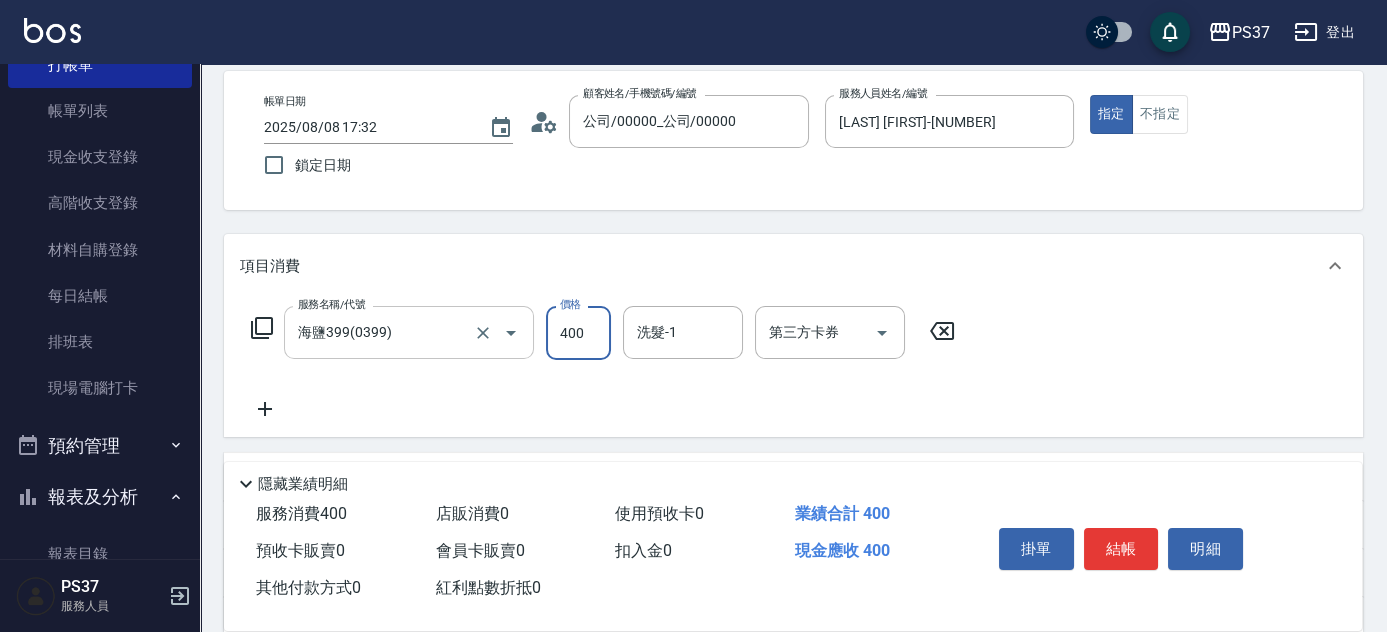 type on "400" 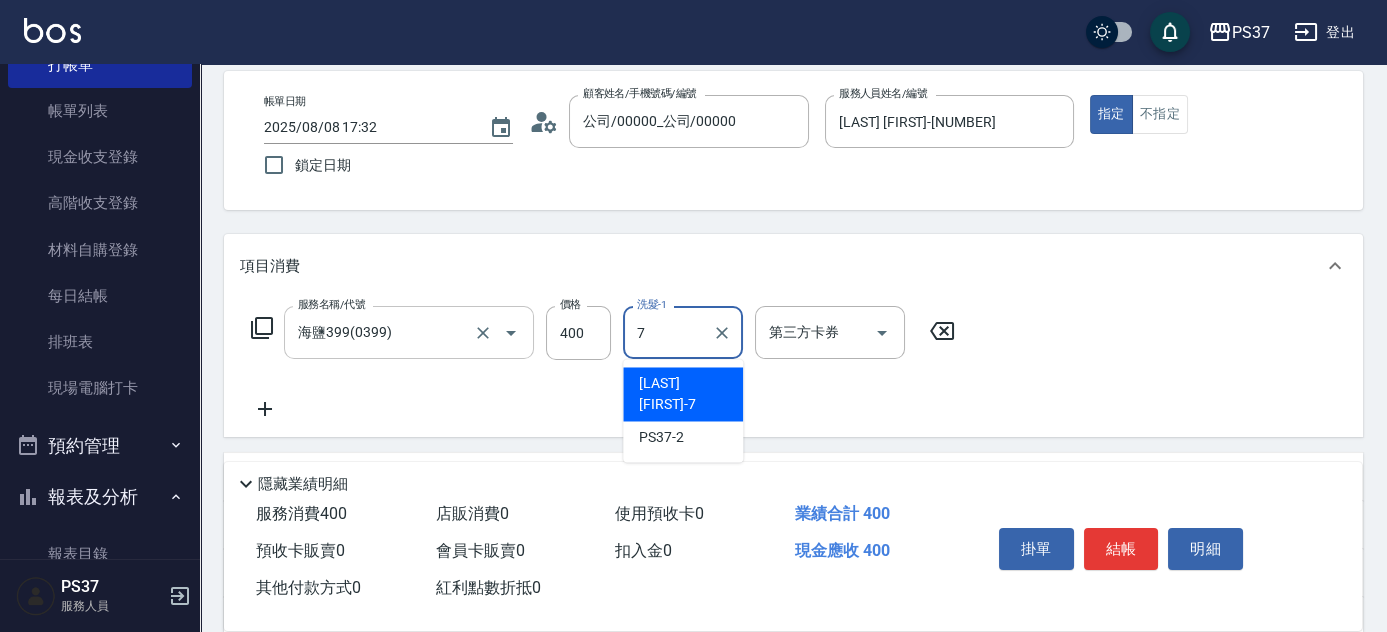 type on "[LAST] [FIRST]-[NUMBER]" 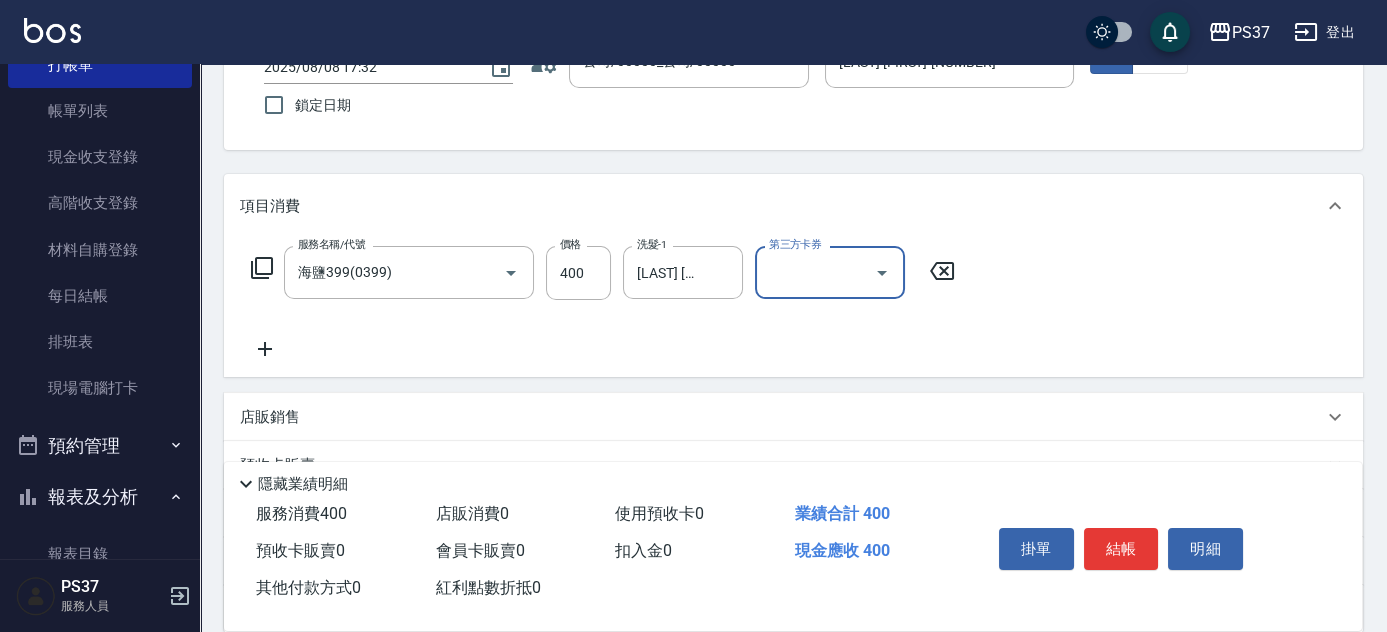 scroll, scrollTop: 181, scrollLeft: 0, axis: vertical 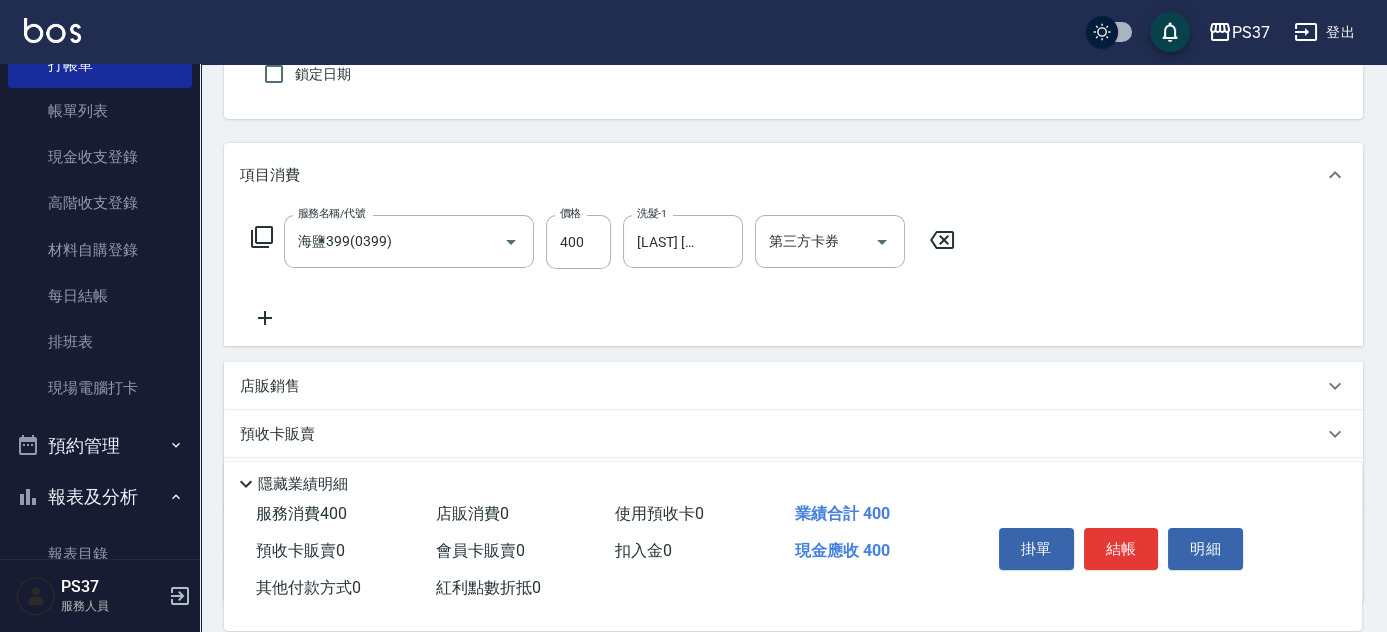 click on "店販銷售" at bounding box center [793, 386] 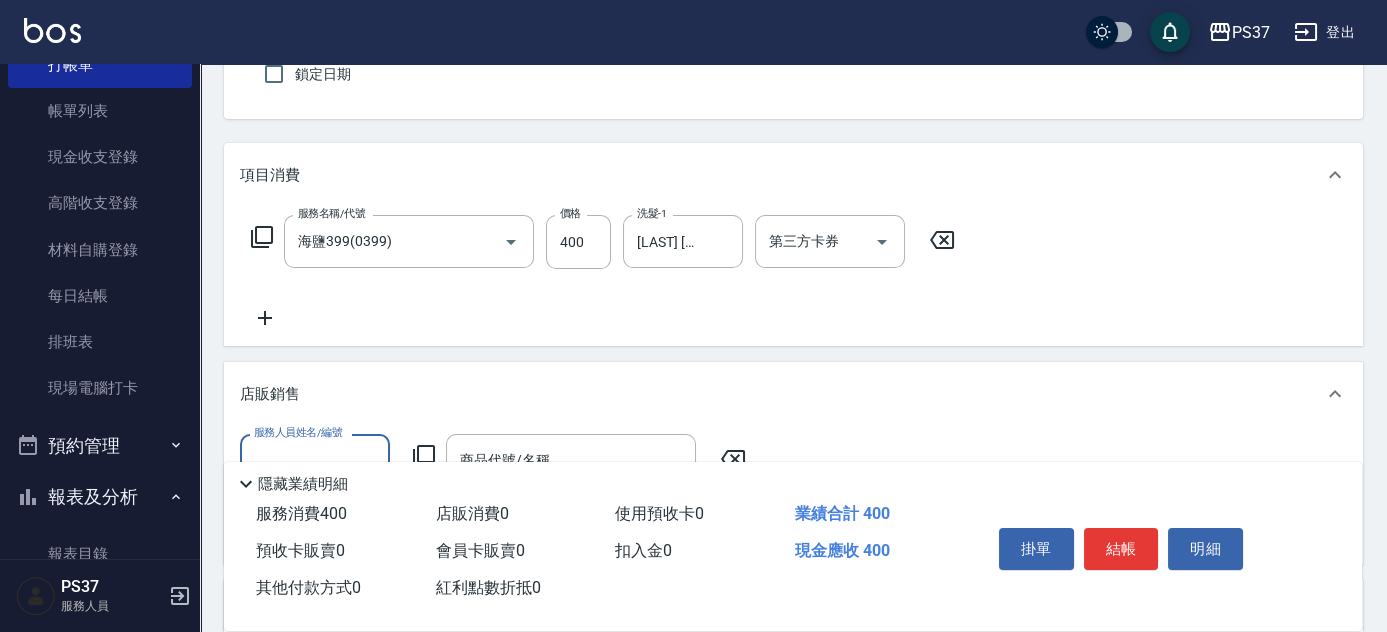 scroll, scrollTop: 0, scrollLeft: 0, axis: both 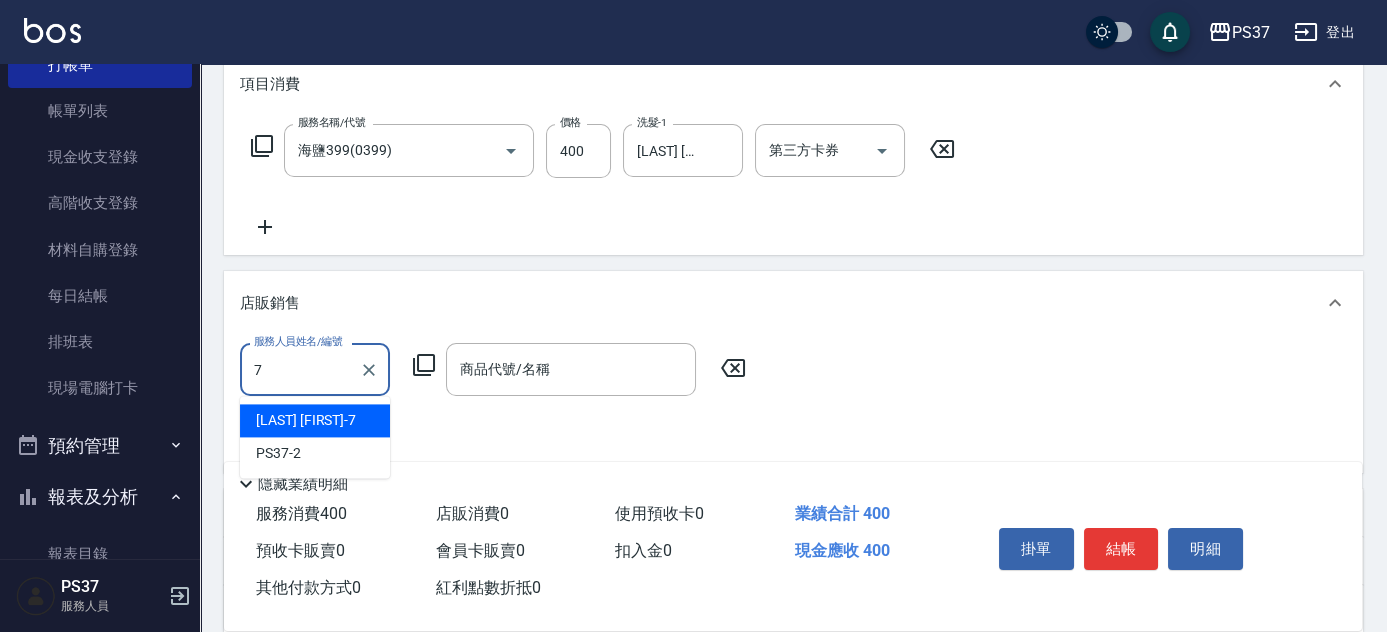 type on "[LAST] [FIRST]-[NUMBER]" 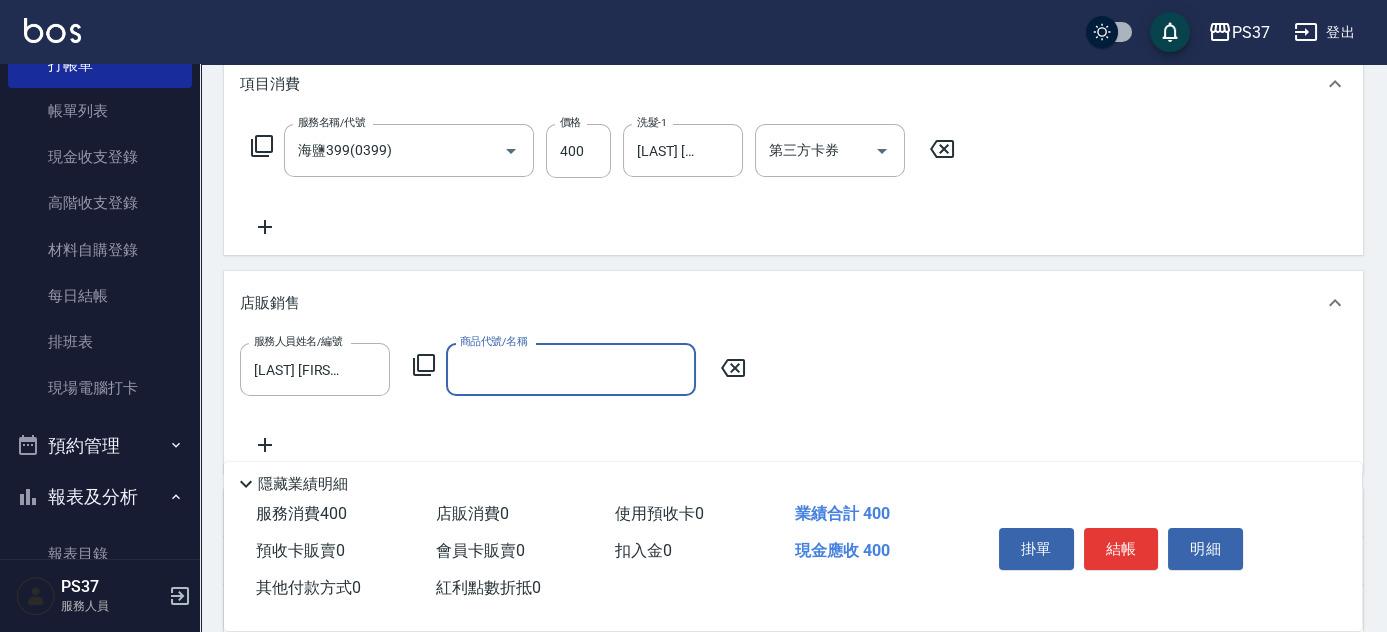 type on "2" 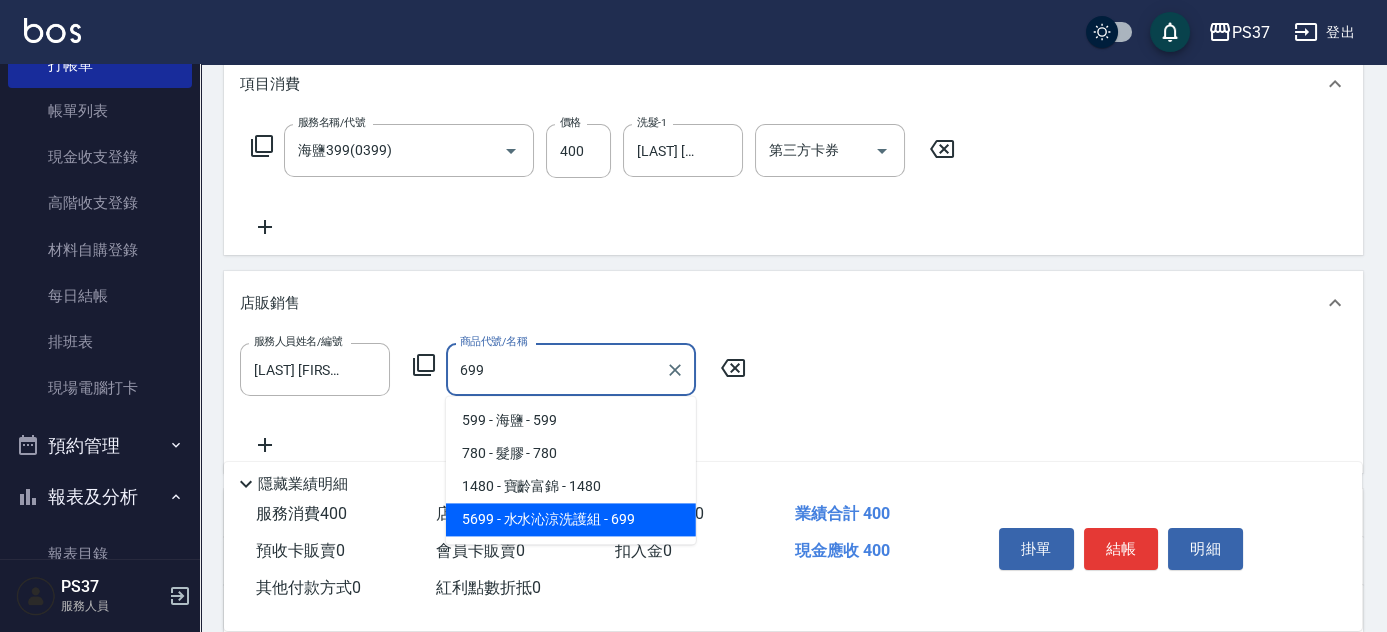 type on "水水沁涼洗護組" 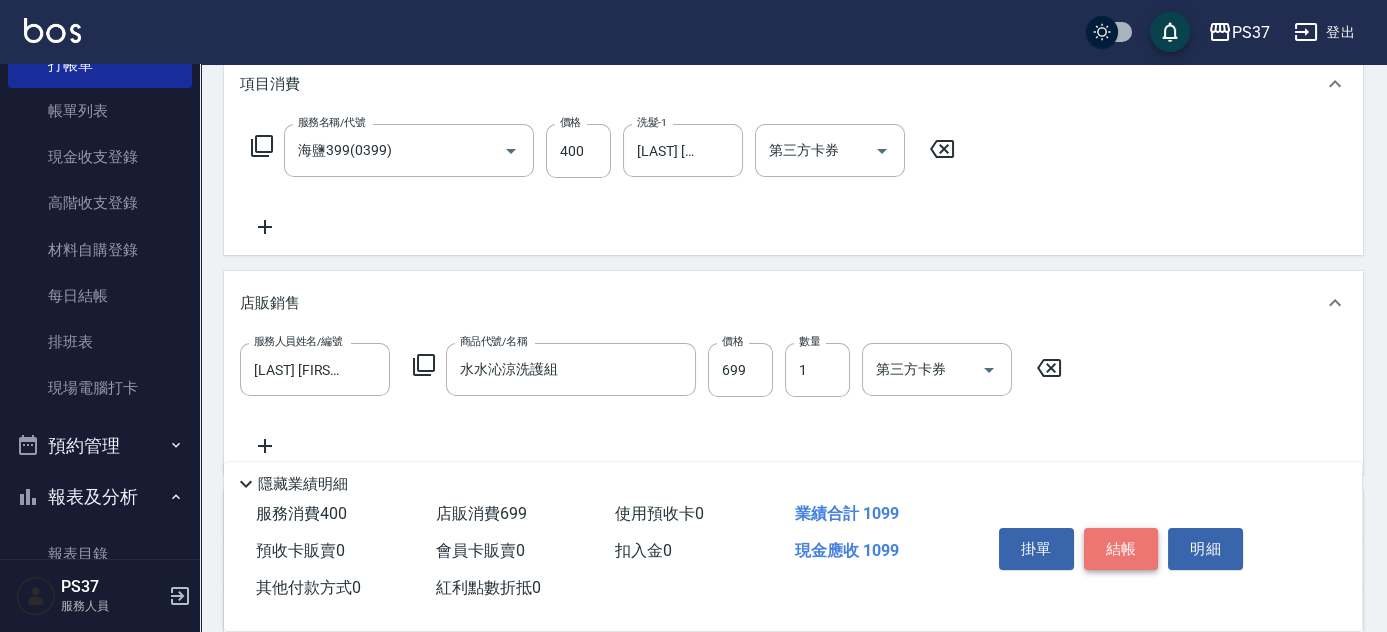 click on "結帳" at bounding box center (1121, 549) 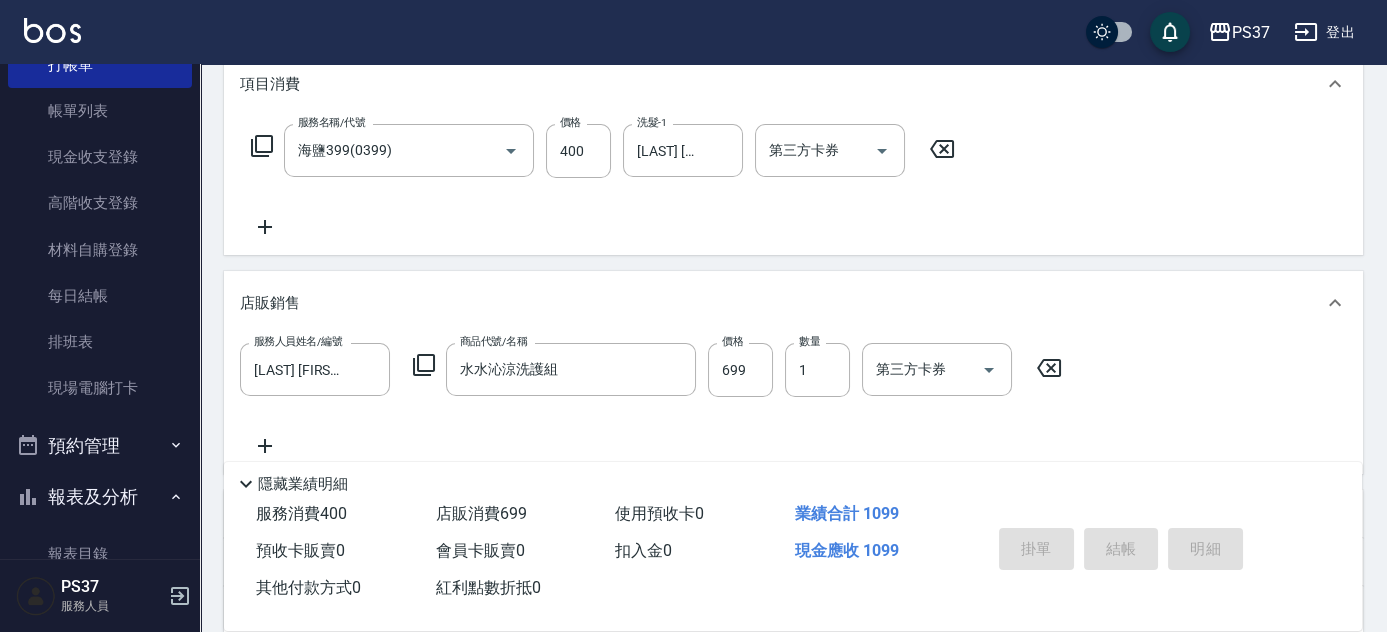 type on "2025/08/08 17:33" 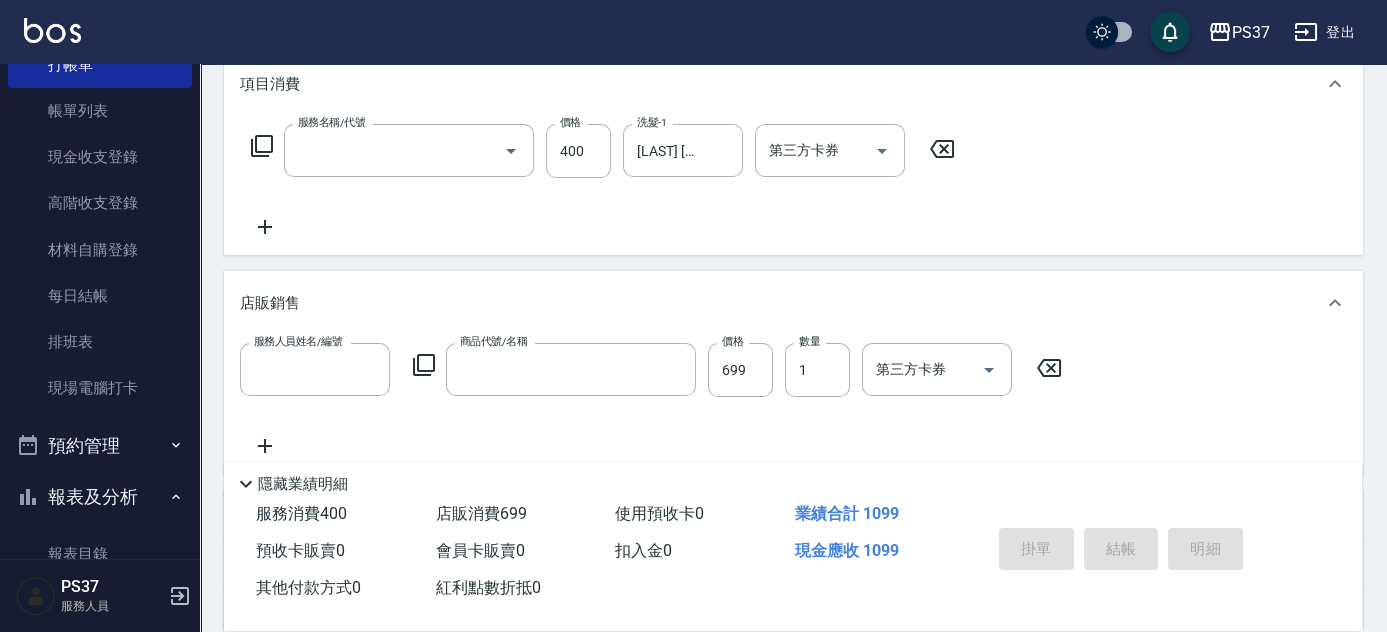 scroll, scrollTop: 0, scrollLeft: 0, axis: both 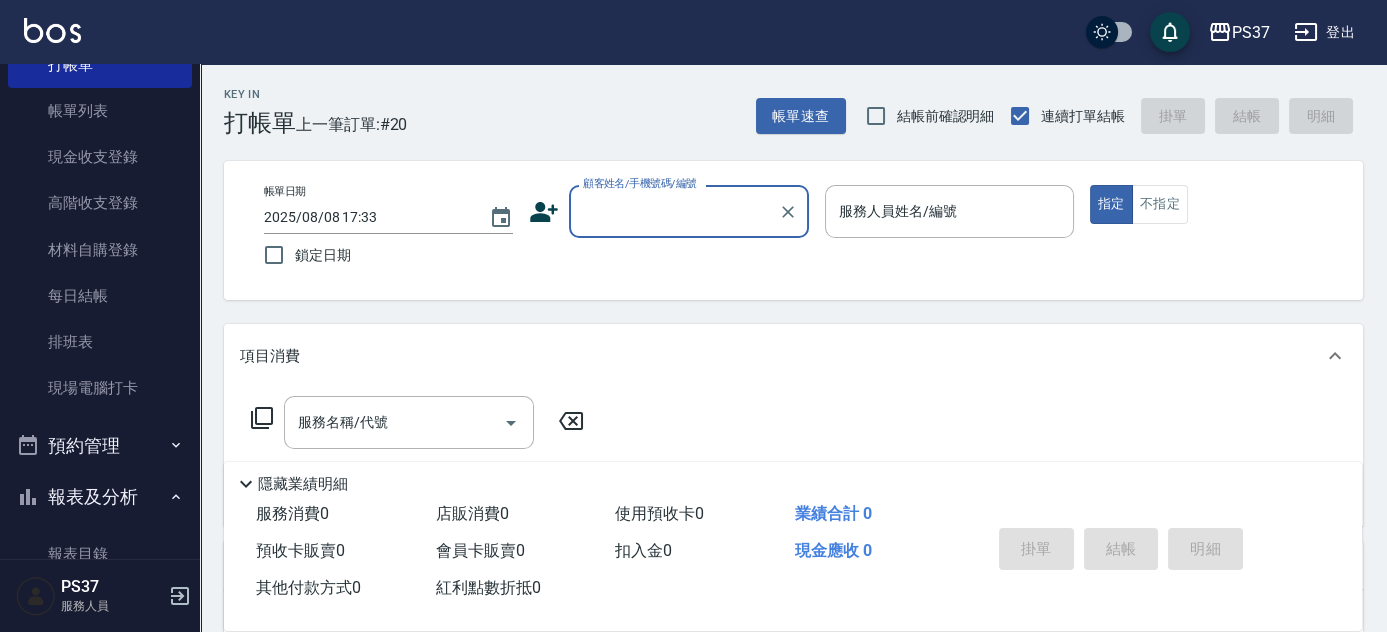 click on "顧客姓名/手機號碼/編號" at bounding box center [674, 211] 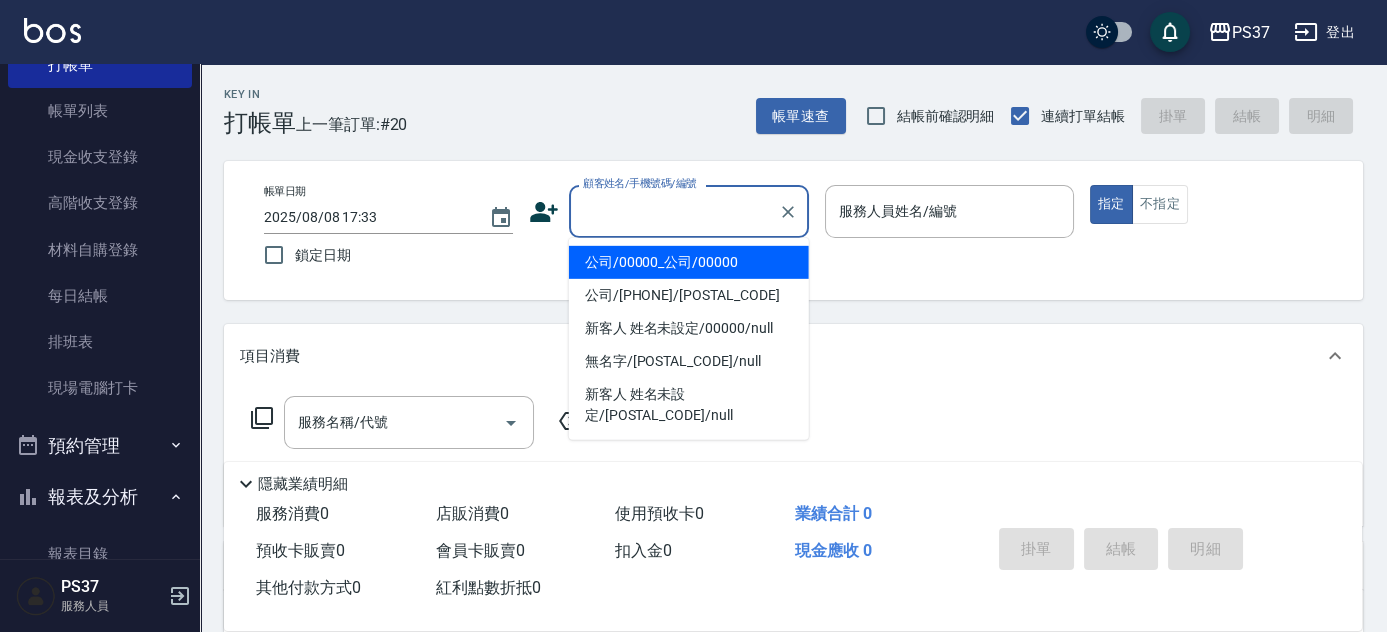 click on "公司/00000_公司/00000" at bounding box center [689, 262] 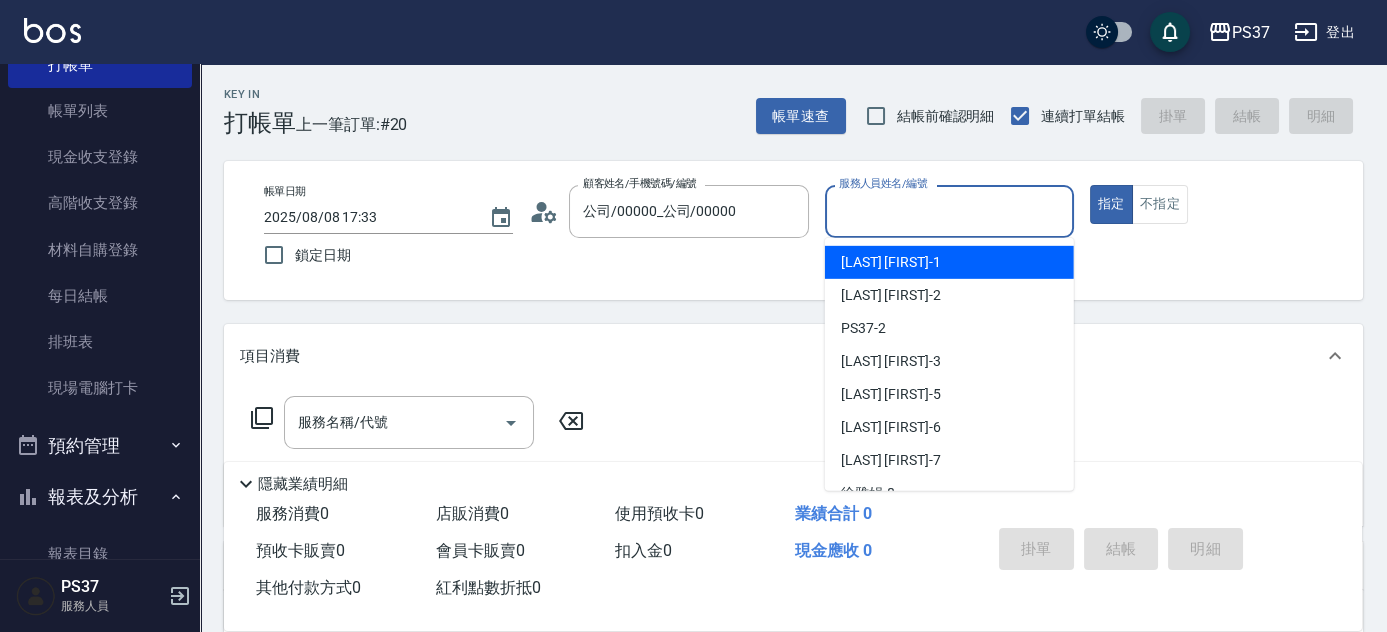 click on "服務人員姓名/編號" at bounding box center [949, 211] 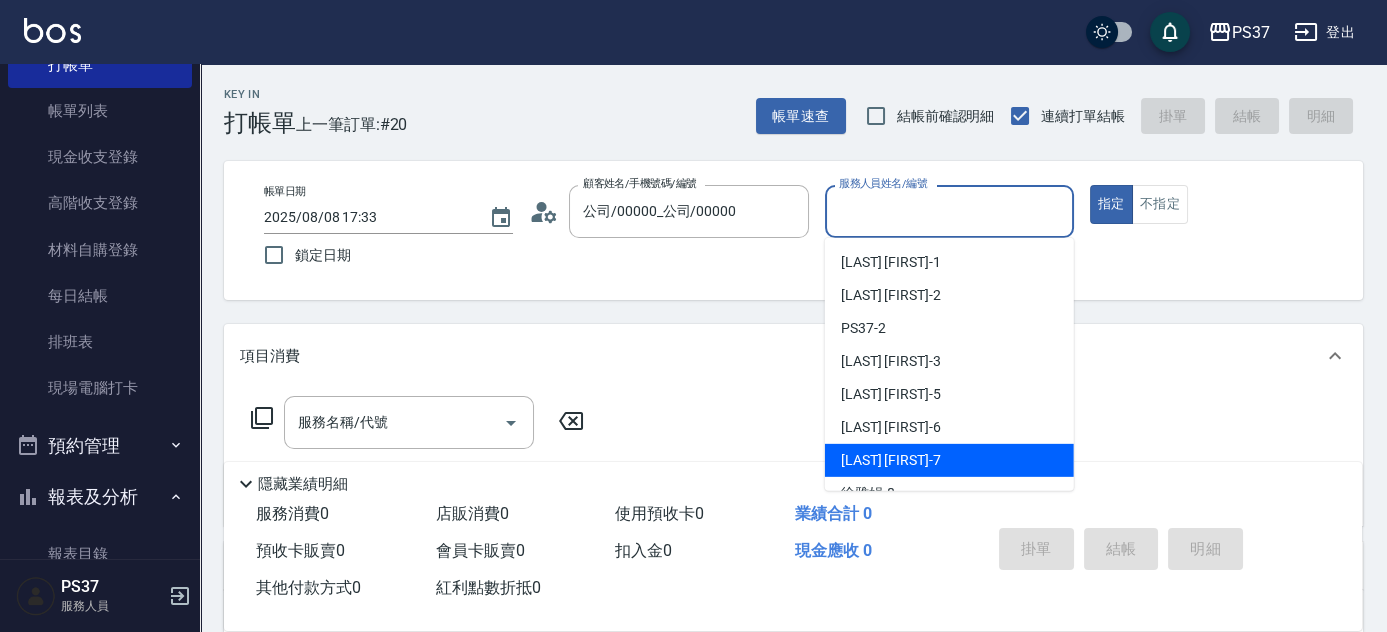 drag, startPoint x: 876, startPoint y: 462, endPoint x: 913, endPoint y: 407, distance: 66.287254 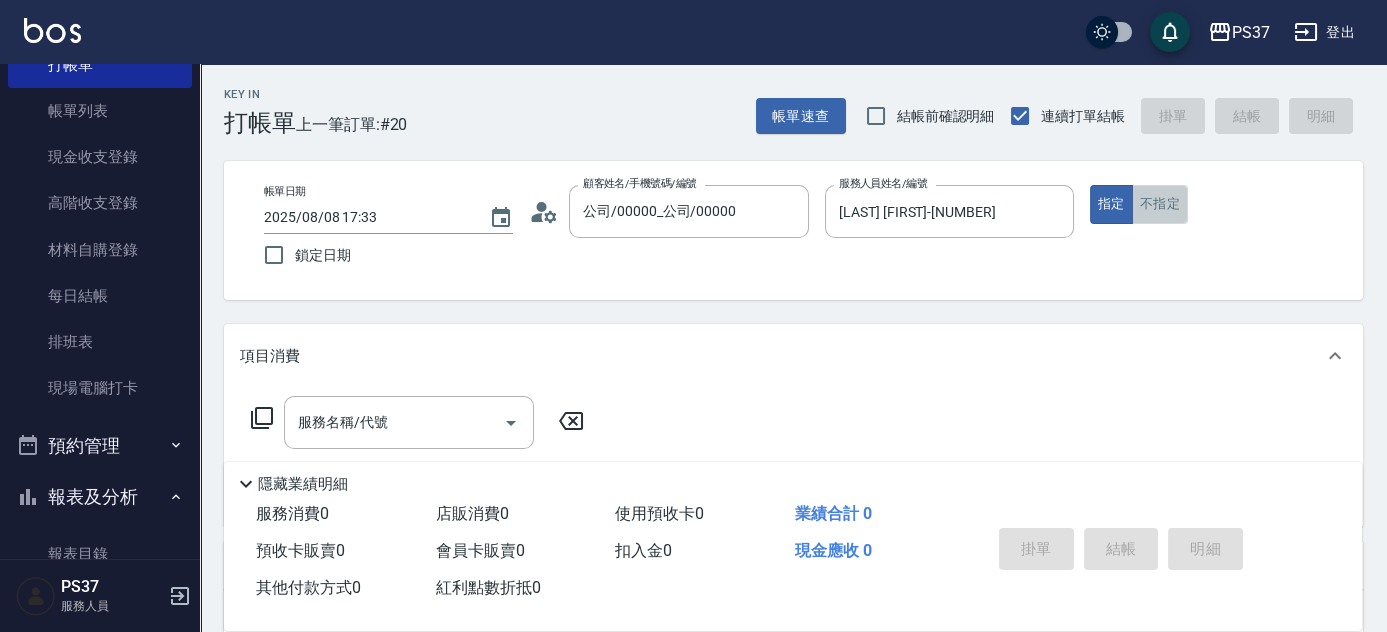 click on "不指定" at bounding box center (1160, 204) 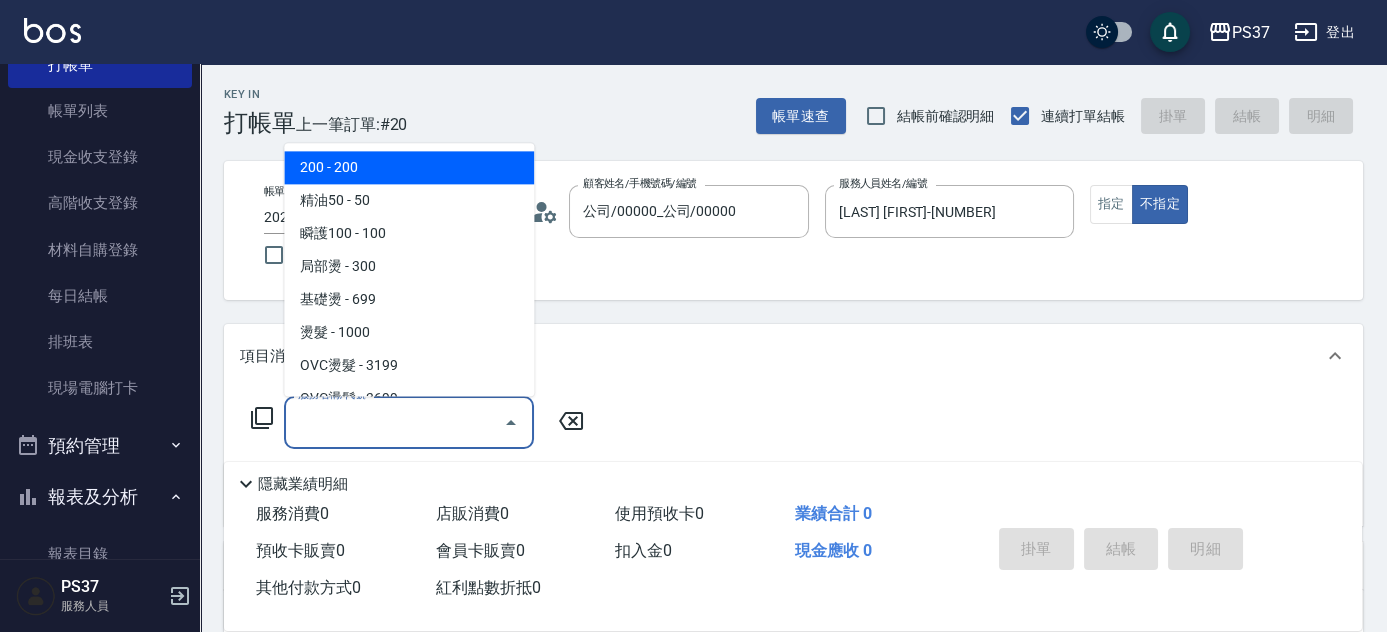 click on "服務名稱/代號" at bounding box center [394, 422] 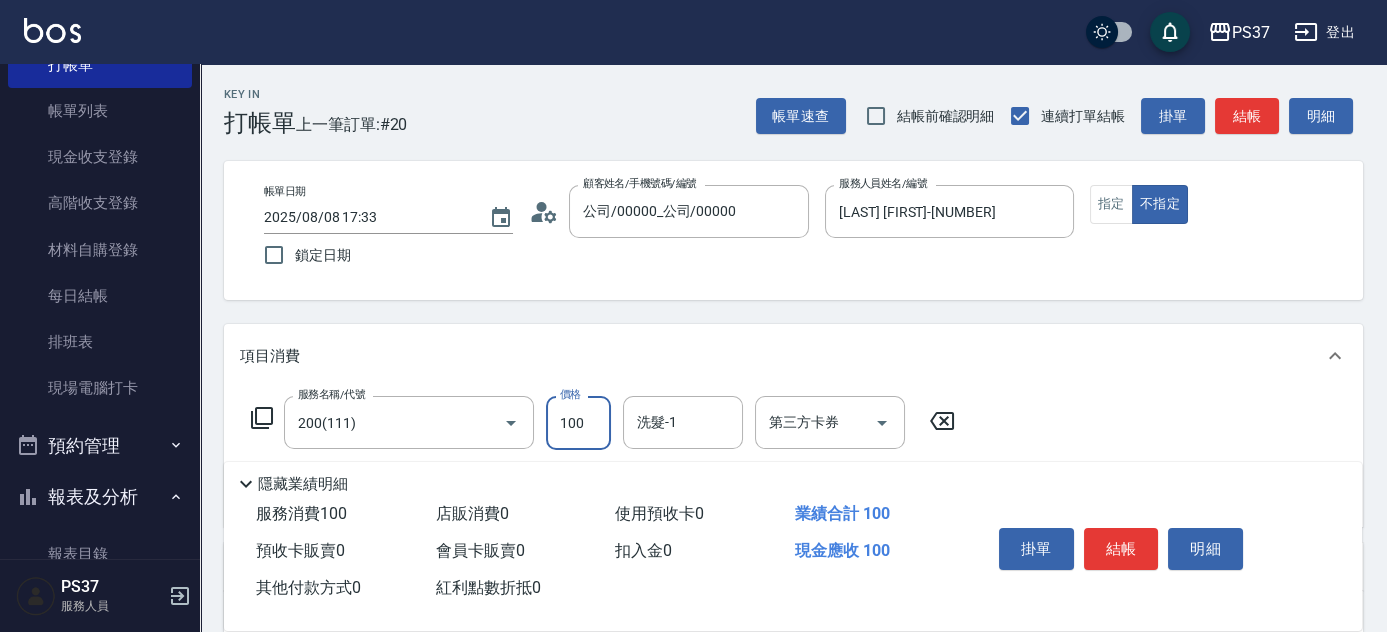 type on "100" 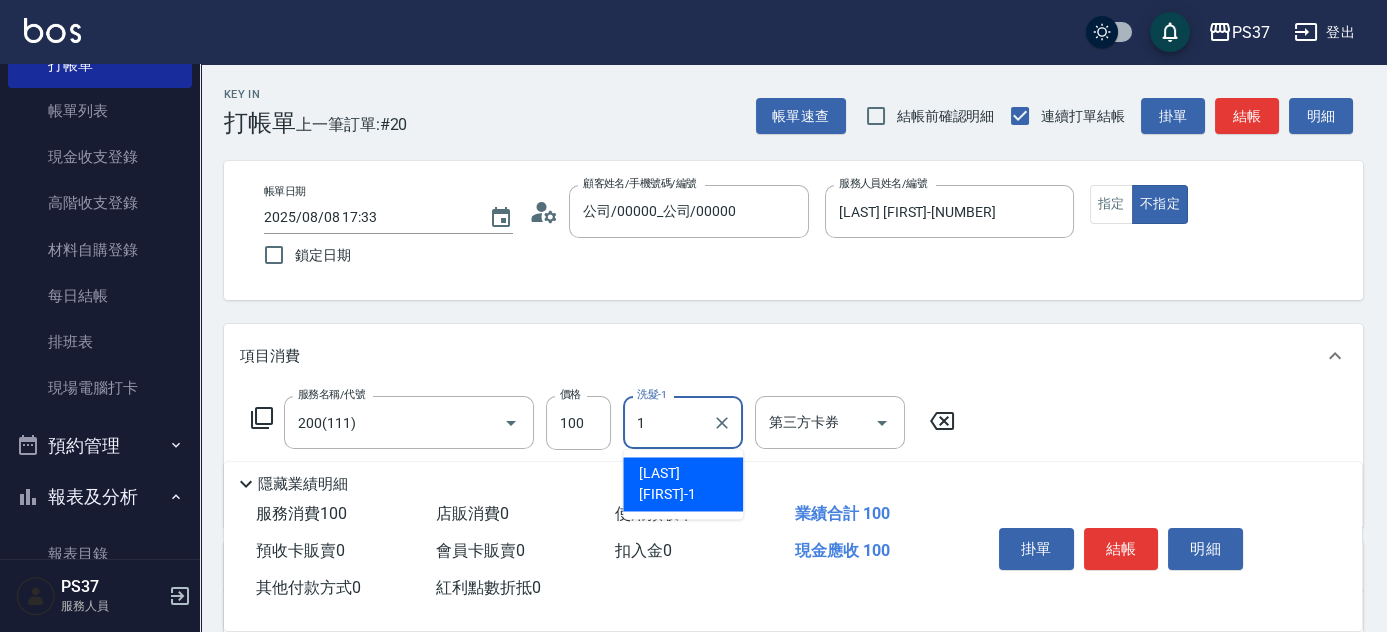 type on "[LAST] [FIRST]-[NUMBER]" 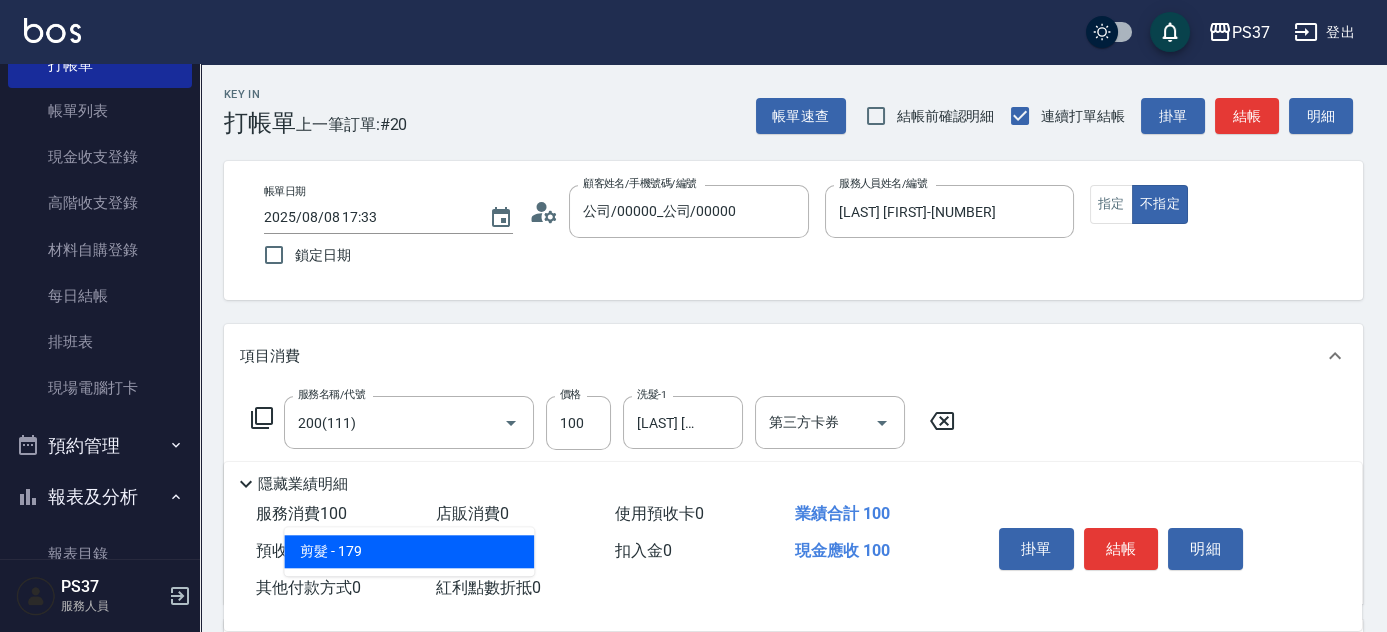 type on "剪髮(305)" 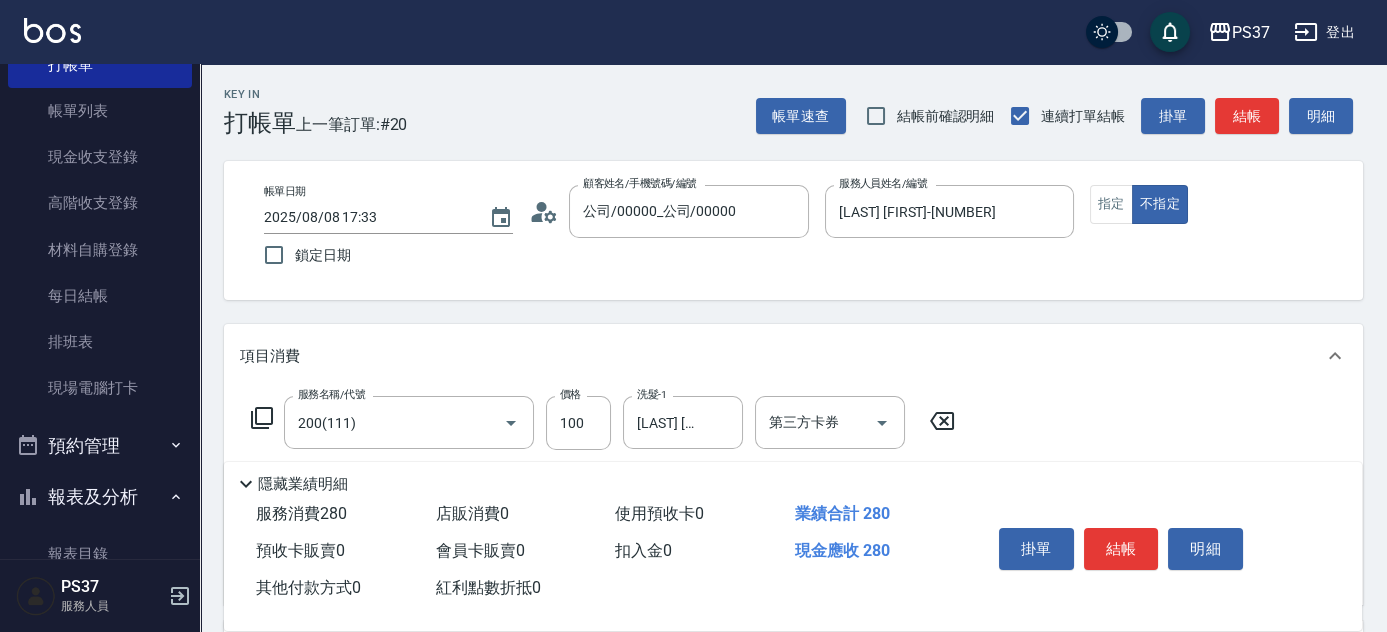 type on "180" 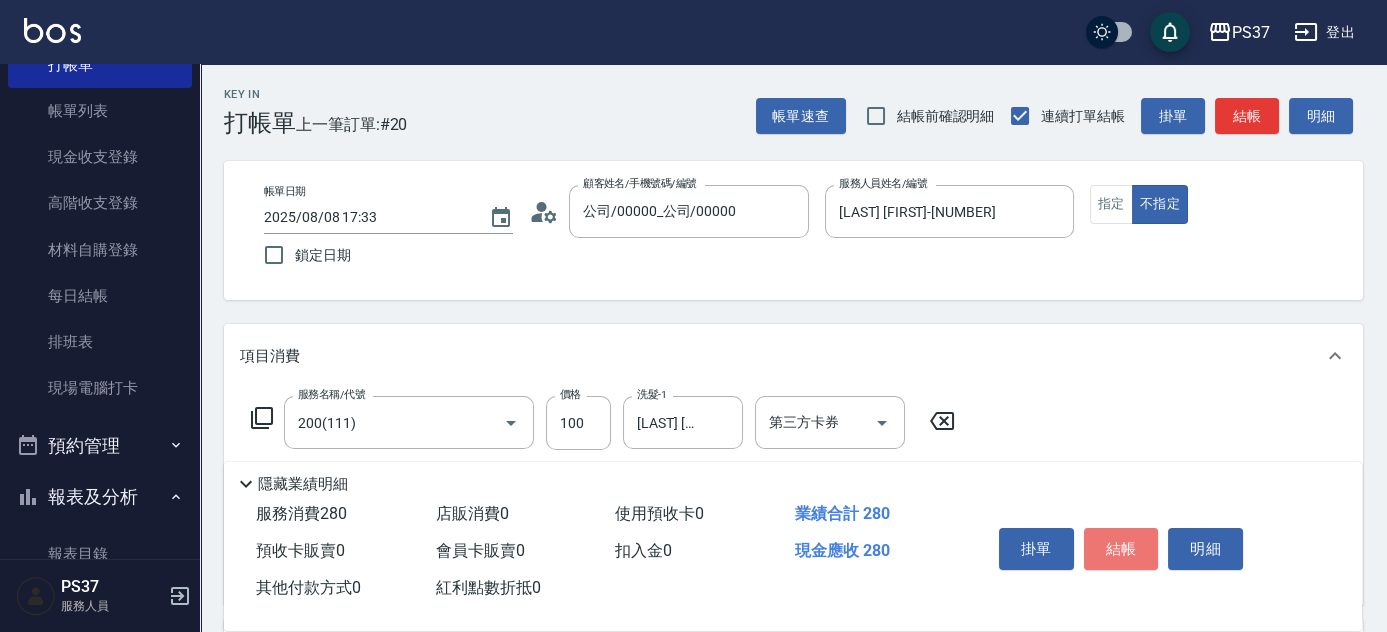 click on "結帳" at bounding box center (1121, 549) 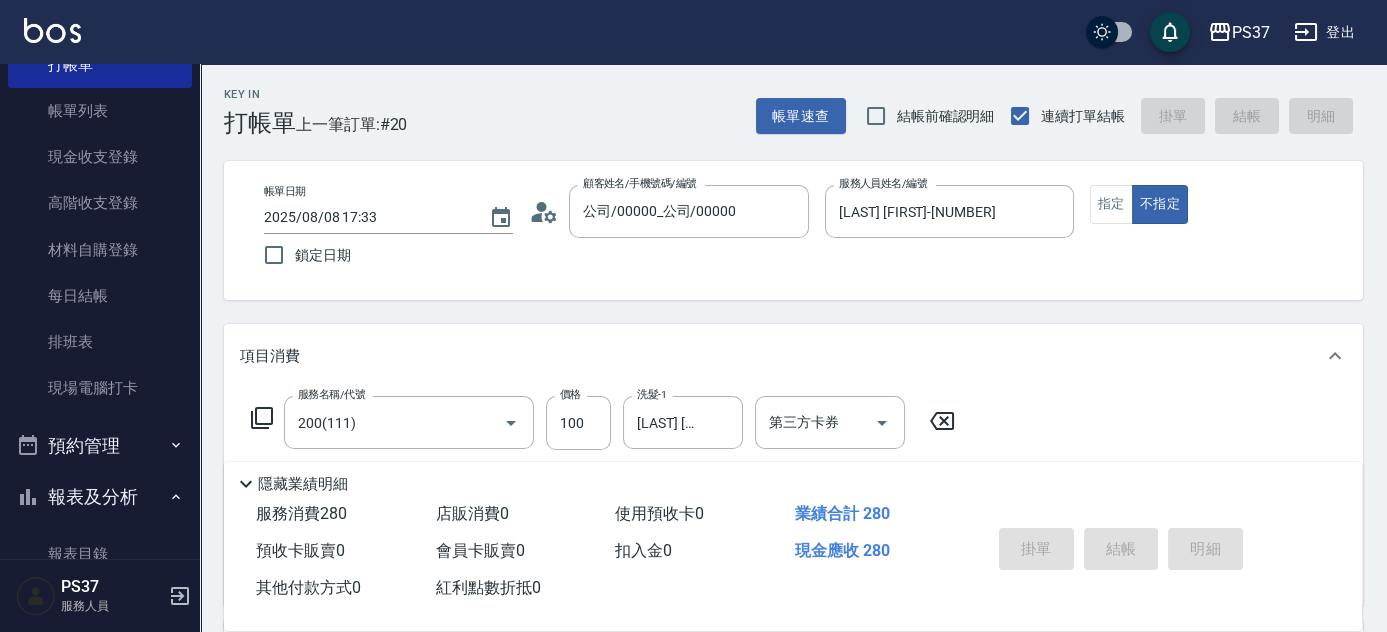 type 